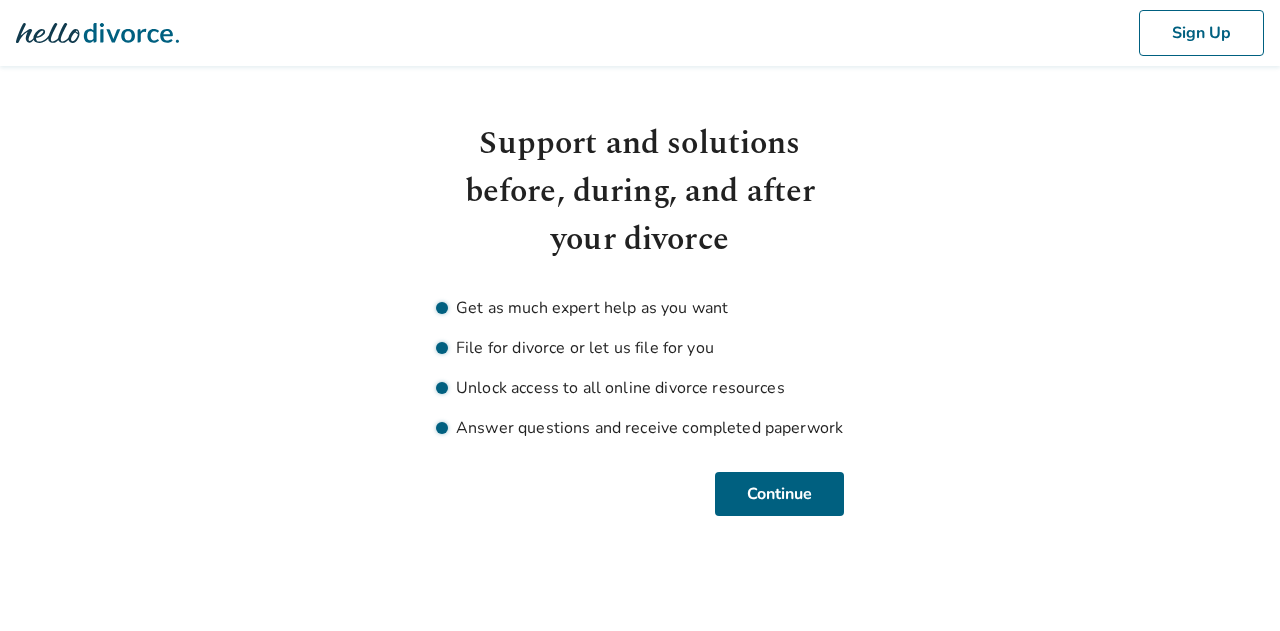 scroll, scrollTop: 0, scrollLeft: 0, axis: both 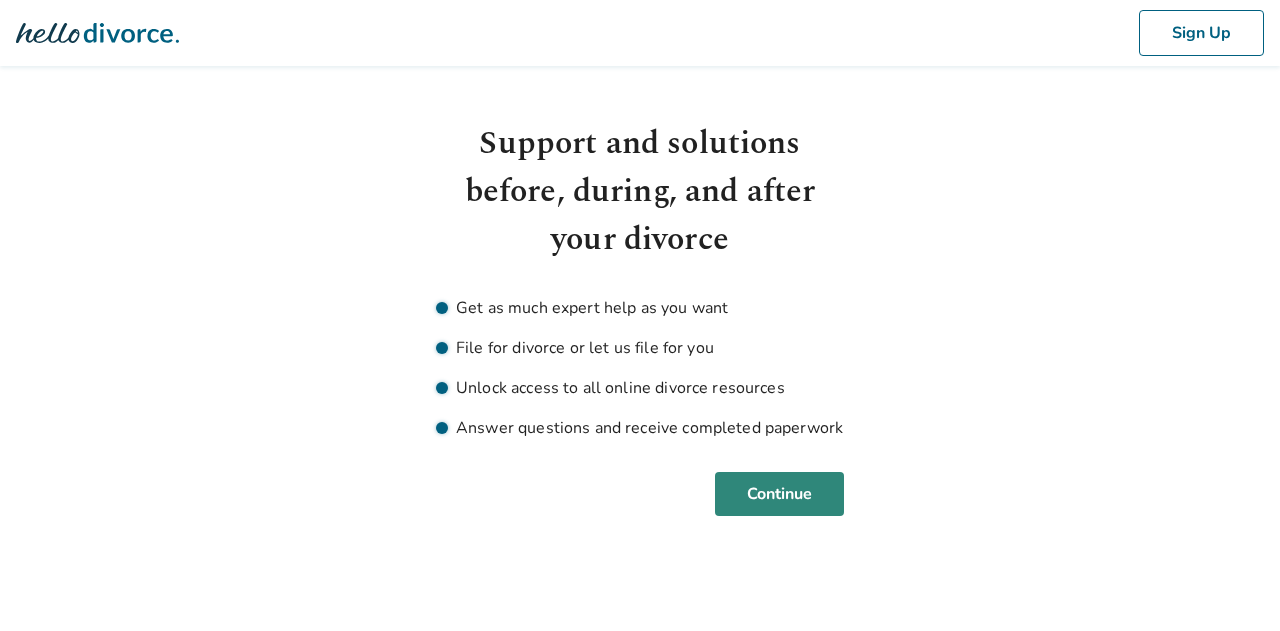 click on "Continue" at bounding box center [779, 494] 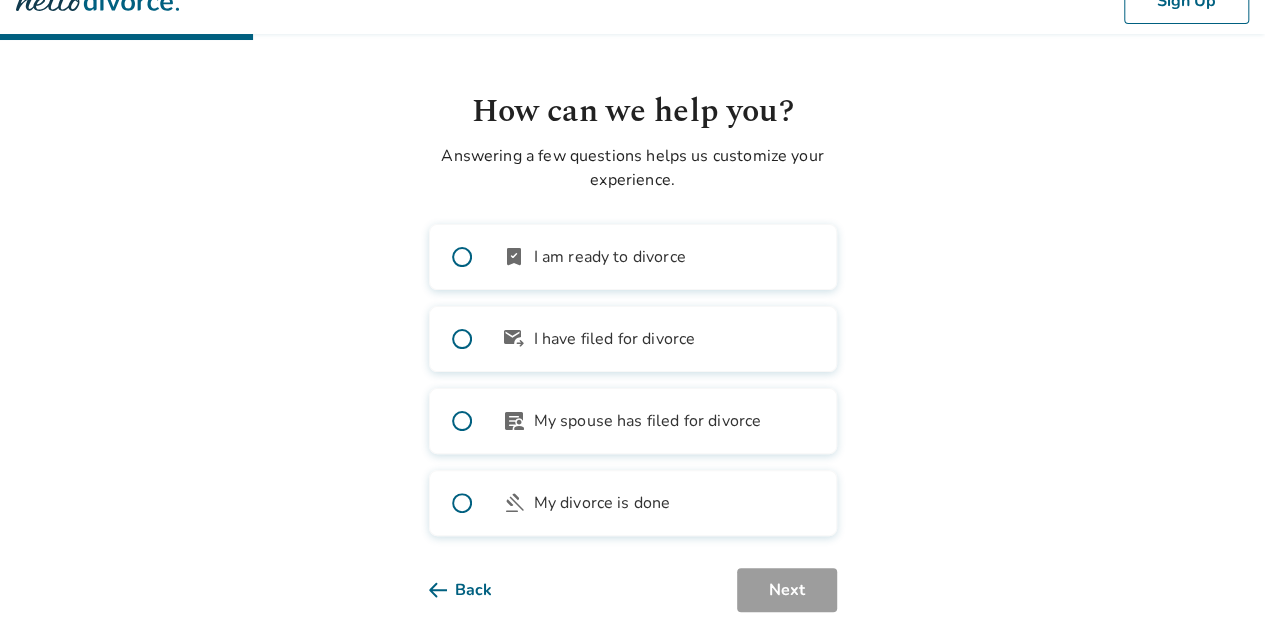 scroll, scrollTop: 58, scrollLeft: 0, axis: vertical 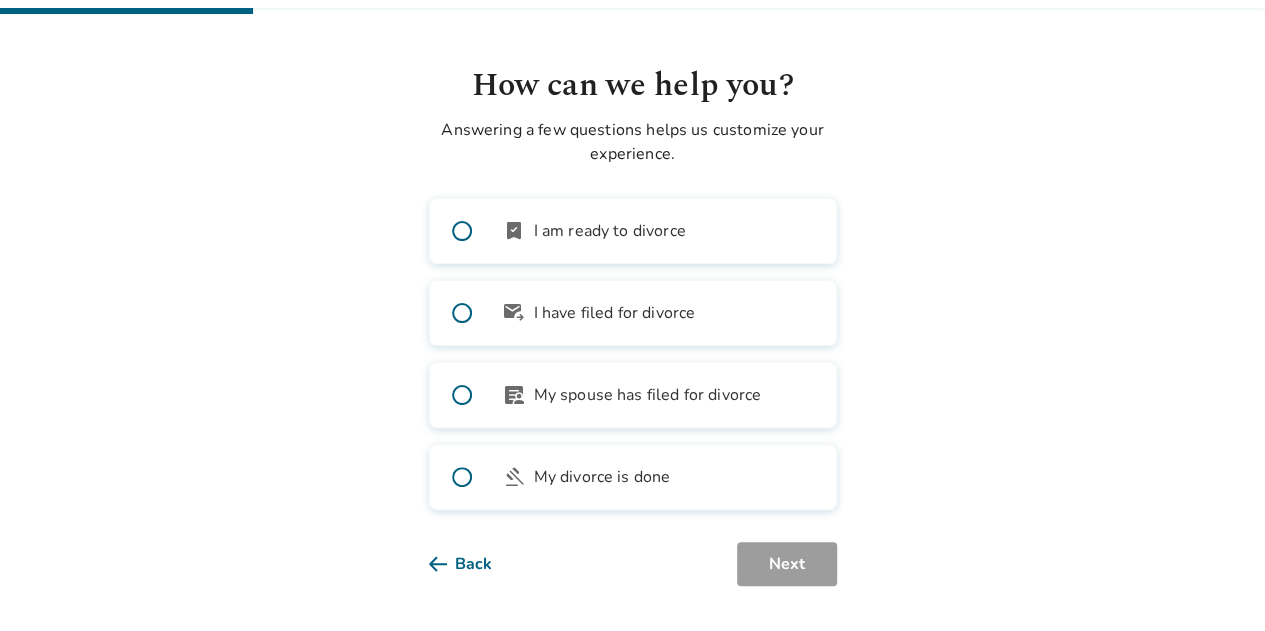 click on "bookmark_check I am ready to divorce" at bounding box center [633, 231] 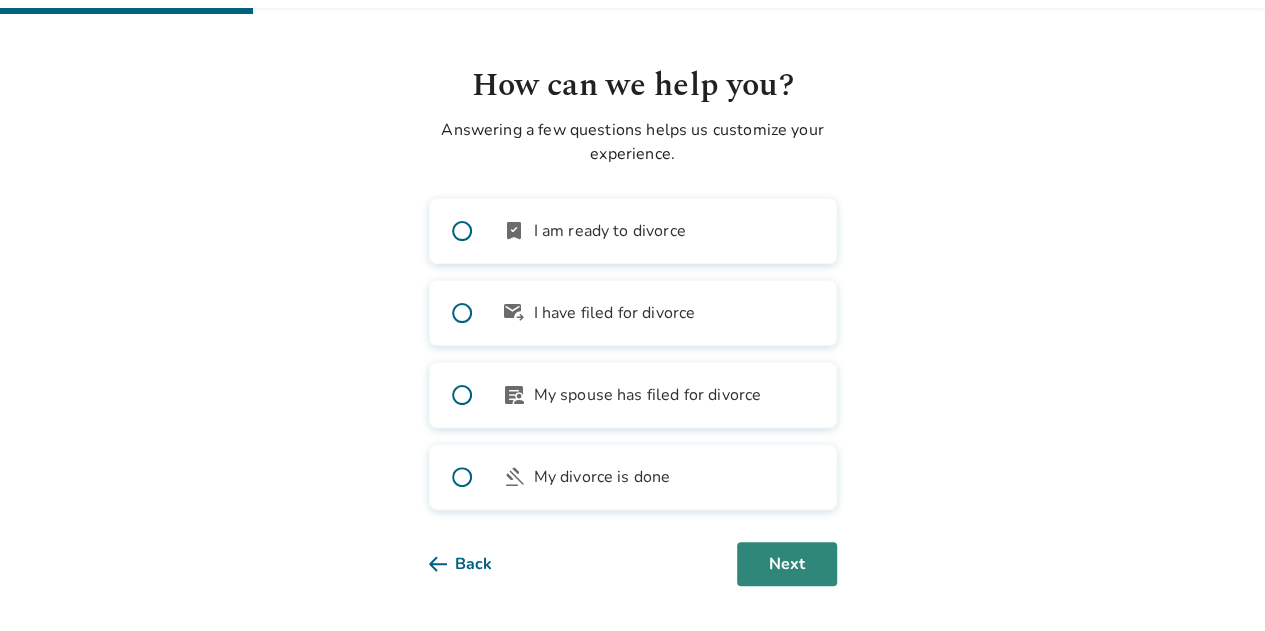 click on "Next" at bounding box center (787, 564) 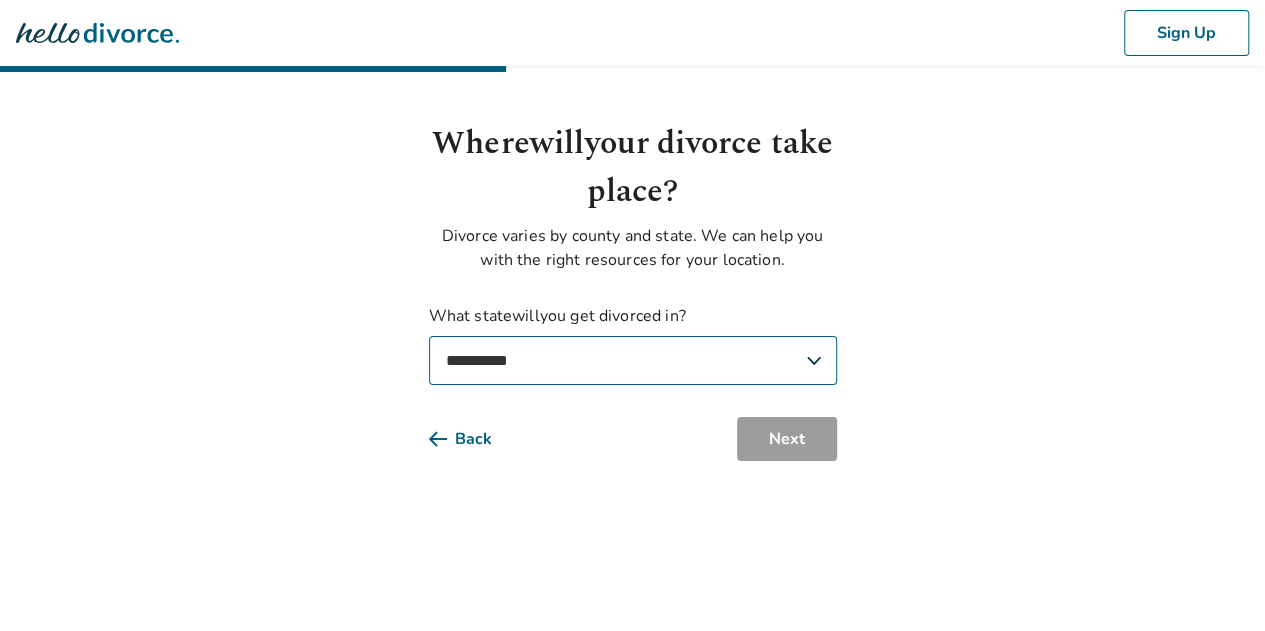 scroll, scrollTop: 0, scrollLeft: 0, axis: both 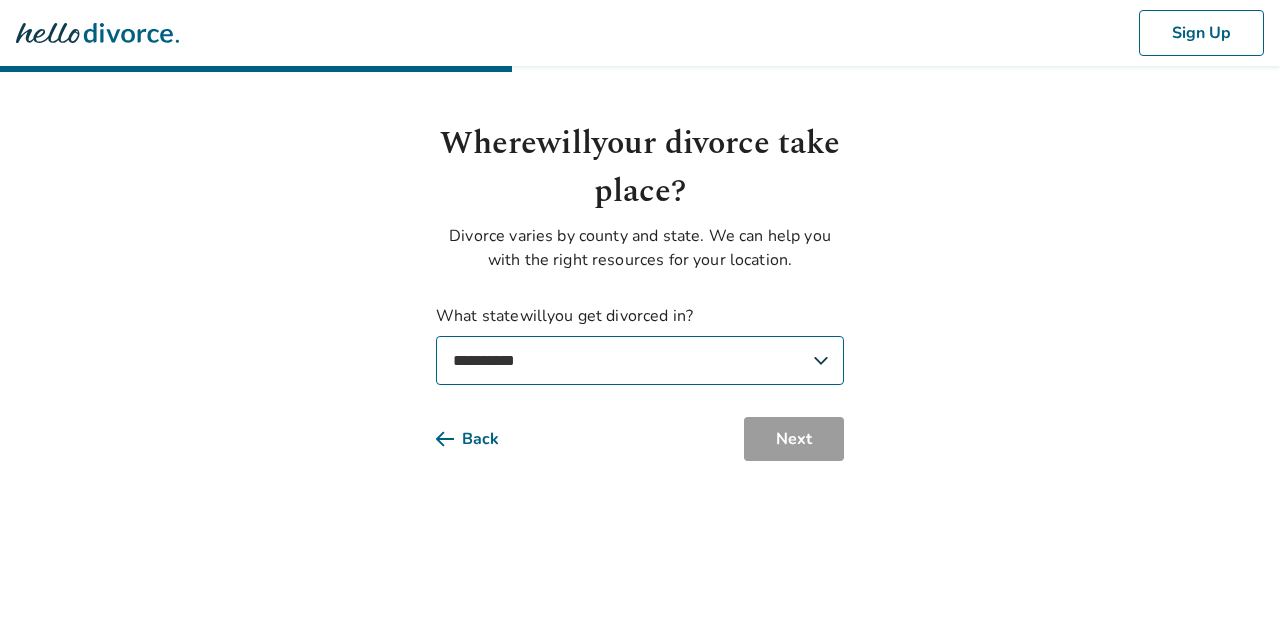 click on "**********" at bounding box center [640, 360] 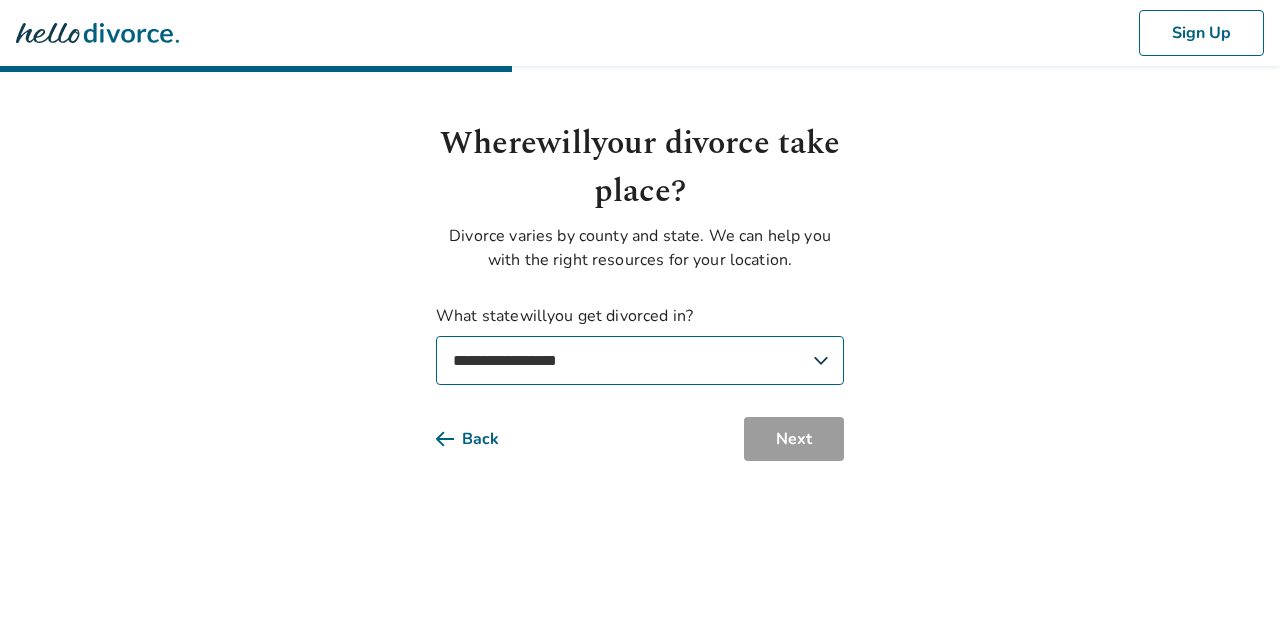 select on "**" 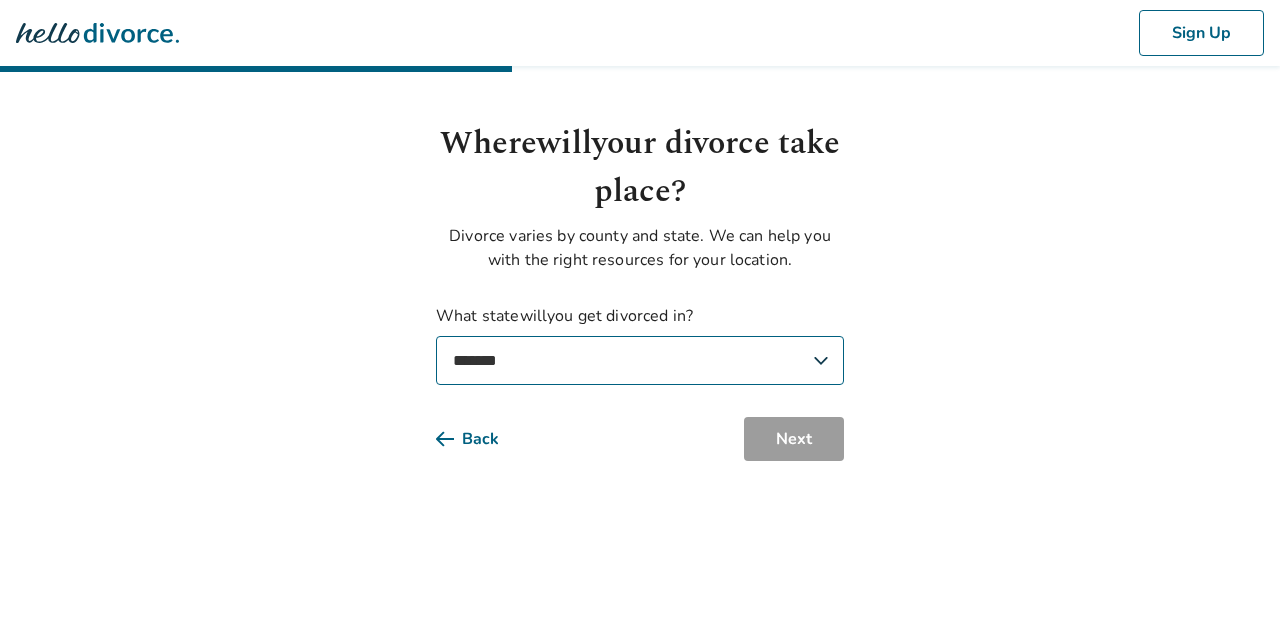 click on "**********" at bounding box center [640, 360] 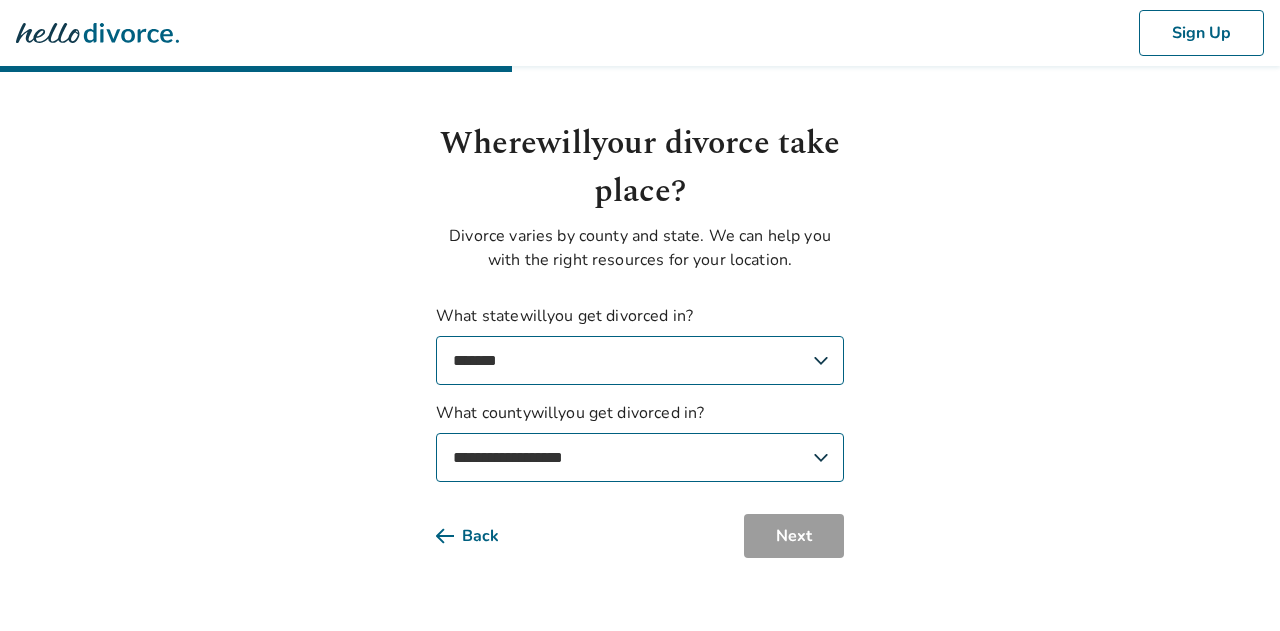 click on "**********" at bounding box center (640, 457) 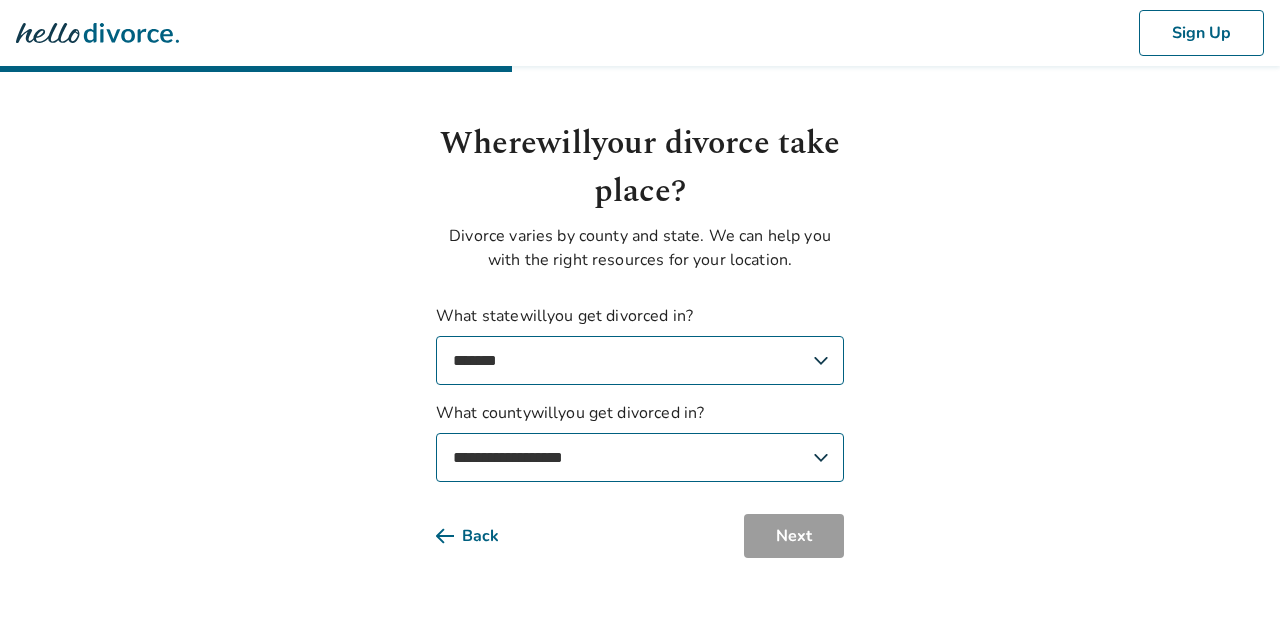 select on "**********" 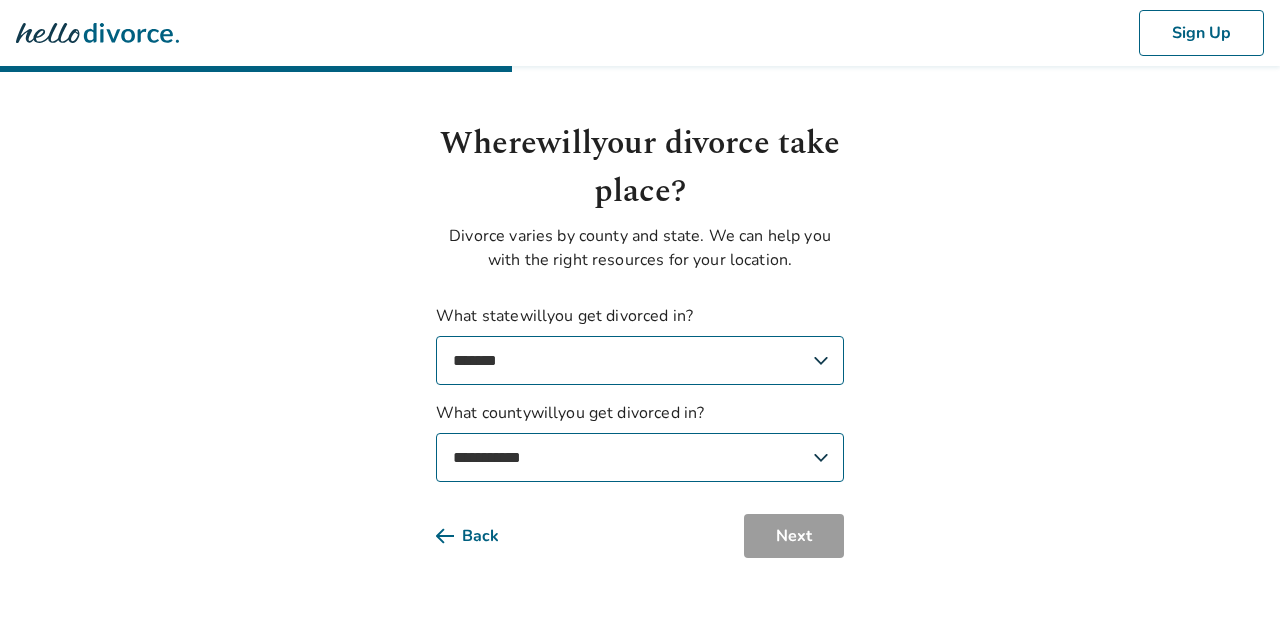 click on "**********" at bounding box center [640, 457] 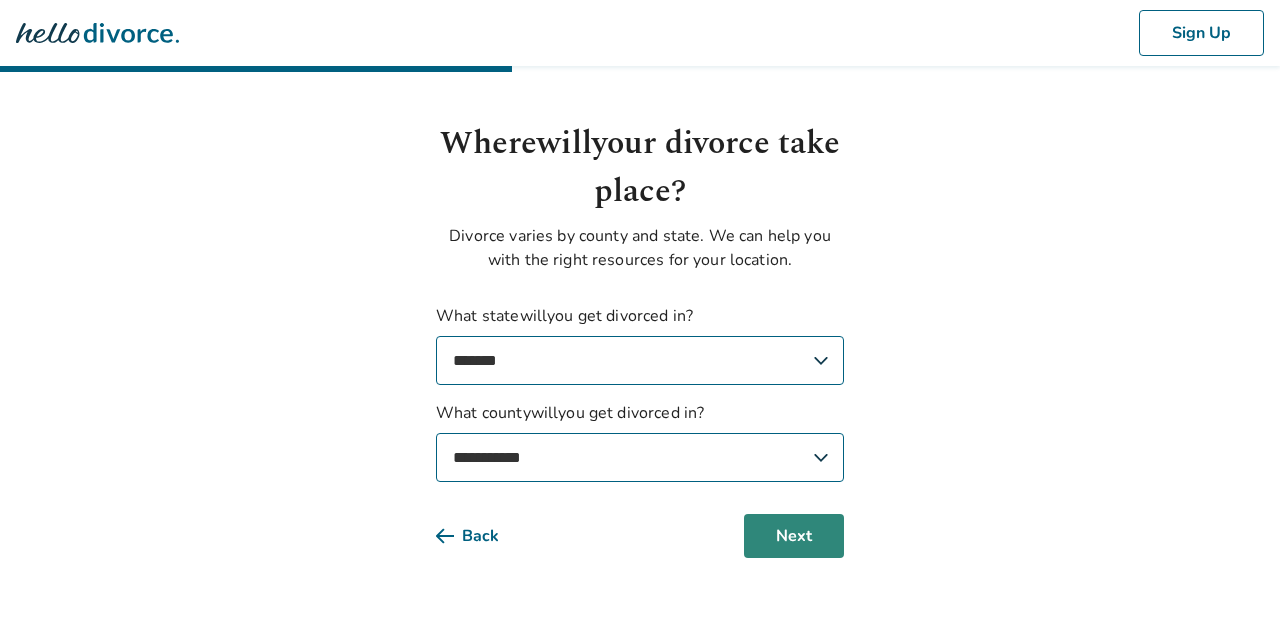 click on "Next" at bounding box center [794, 536] 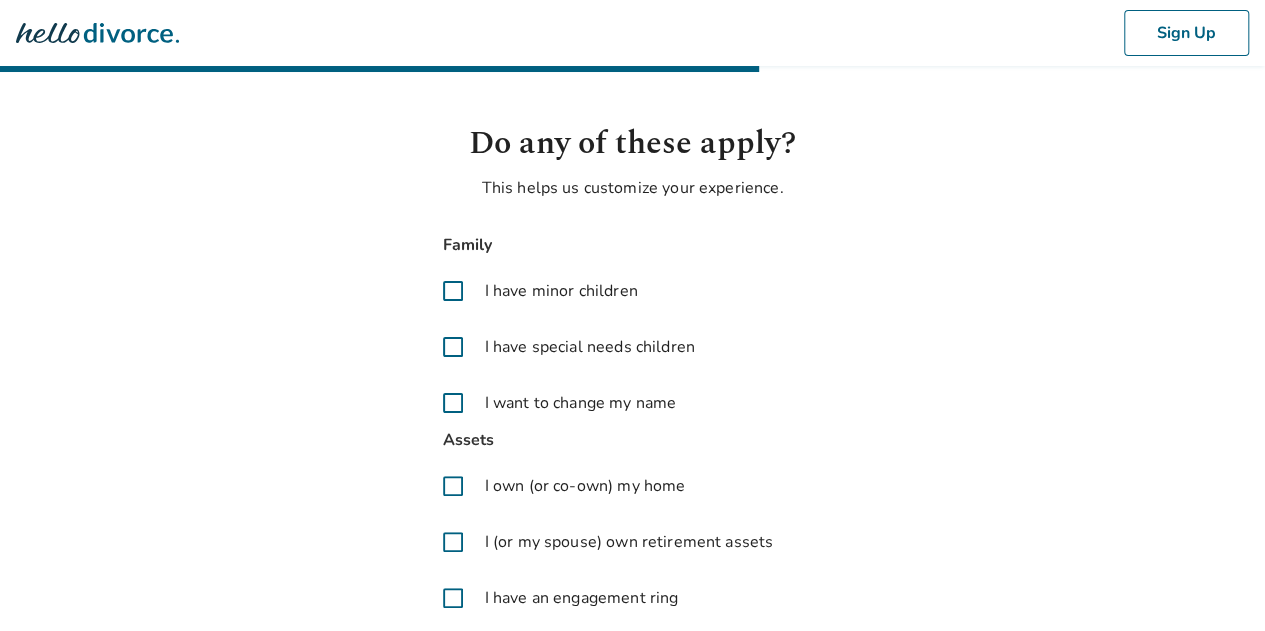 click at bounding box center [453, 403] 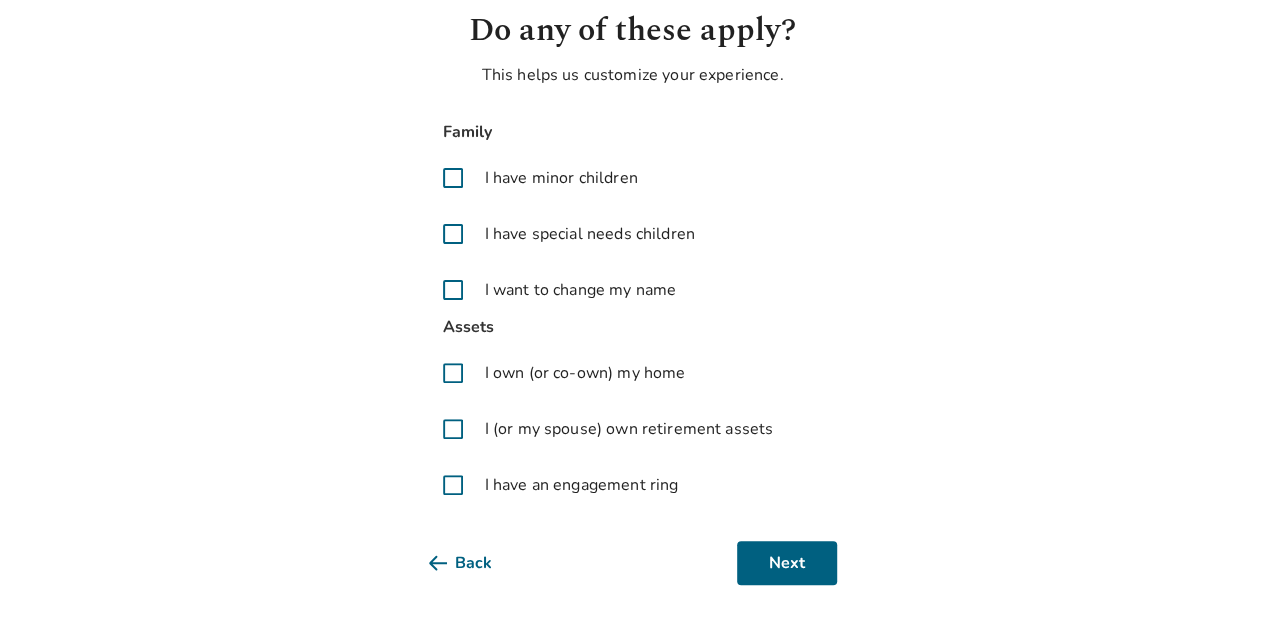 scroll, scrollTop: 114, scrollLeft: 0, axis: vertical 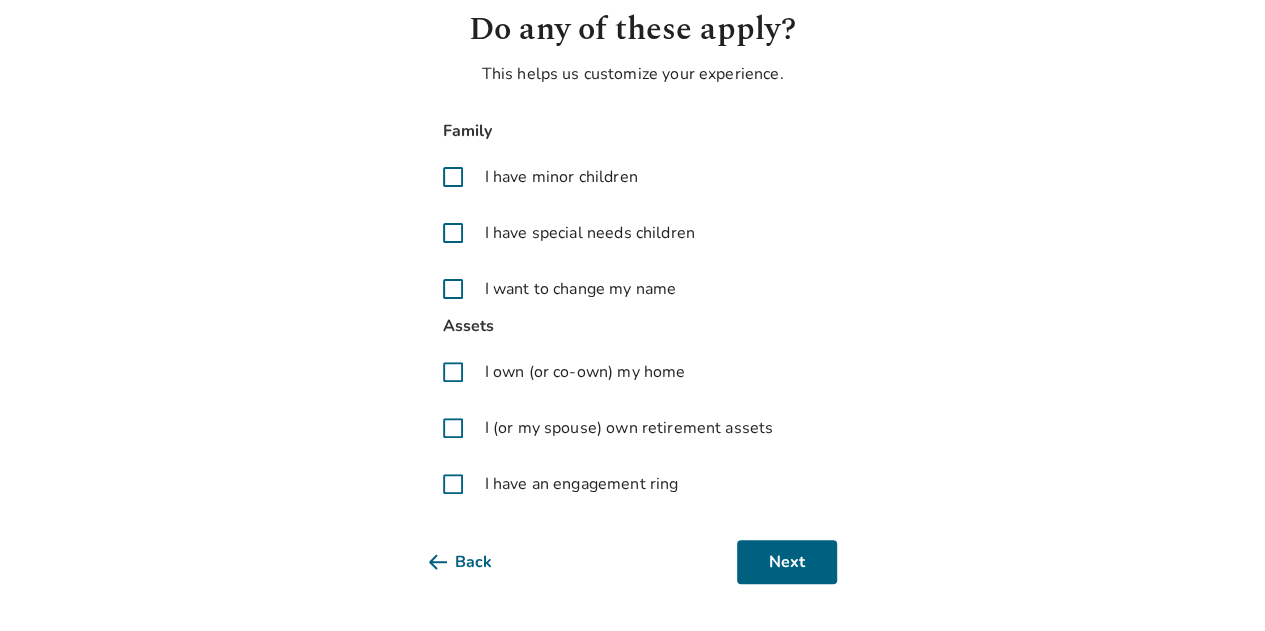 click on "Back" at bounding box center [476, 562] 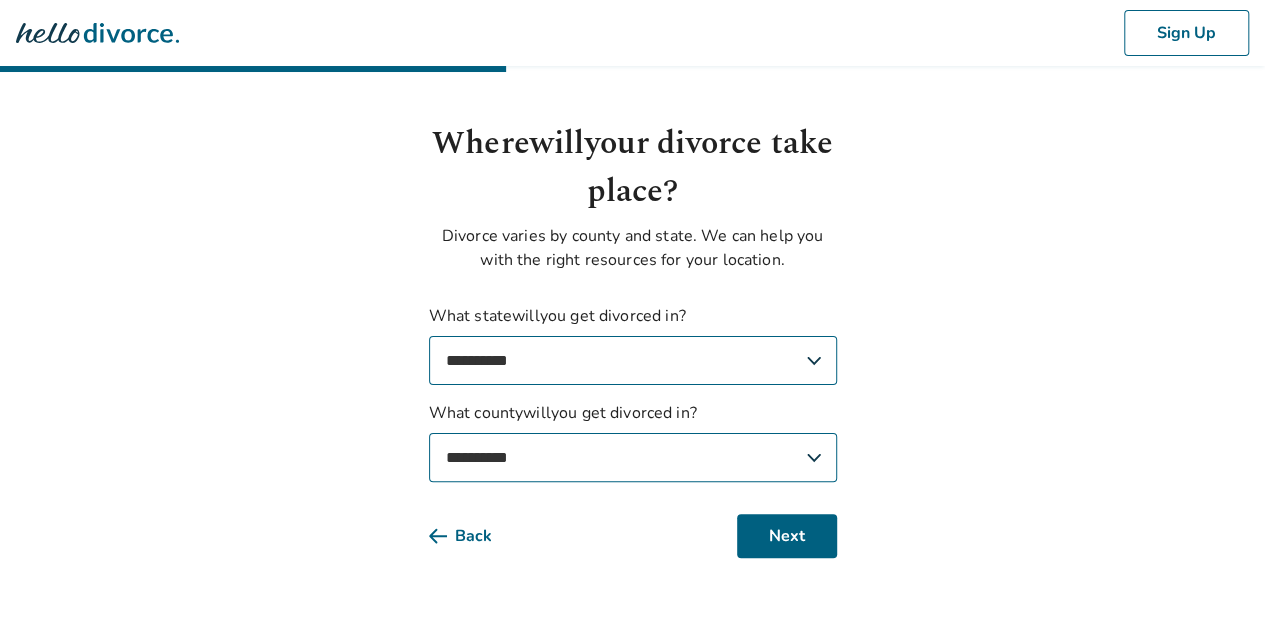scroll, scrollTop: 0, scrollLeft: 0, axis: both 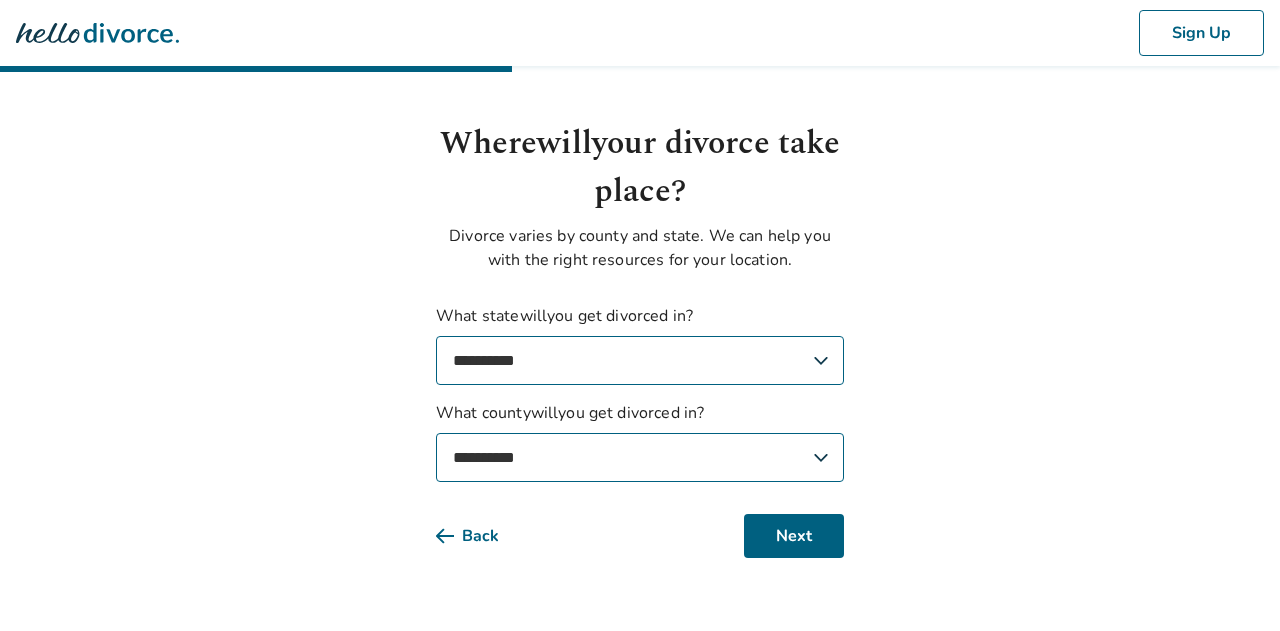 click on "**********" at bounding box center [640, 303] 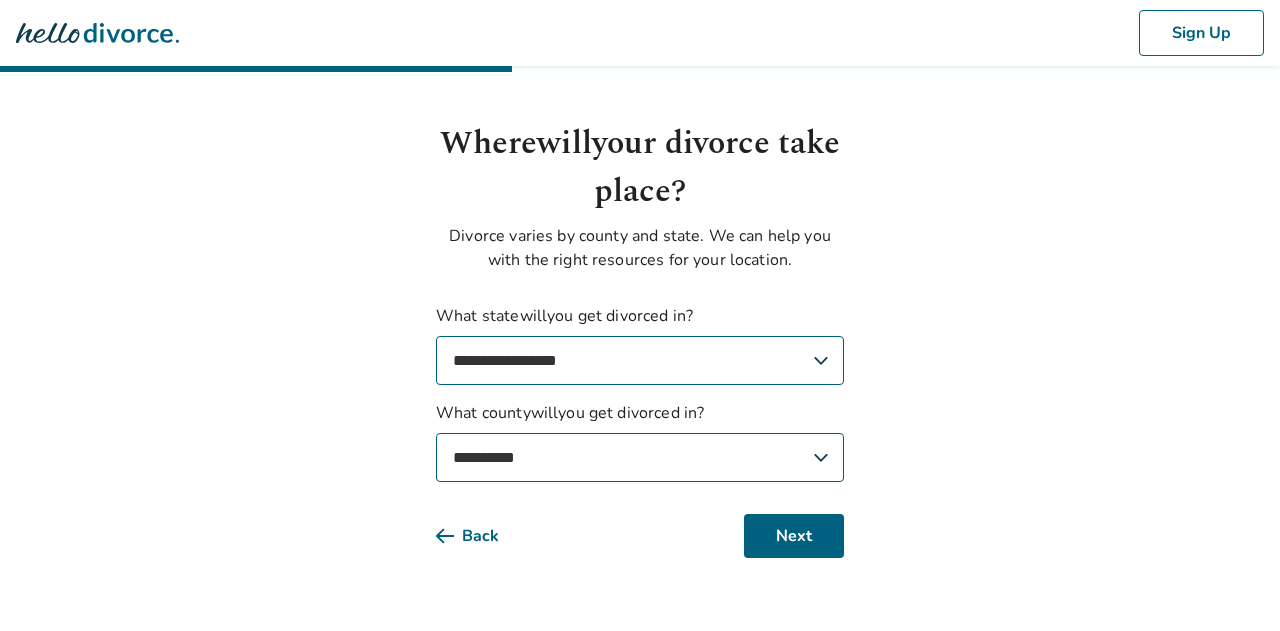 click on "Back" at bounding box center [483, 536] 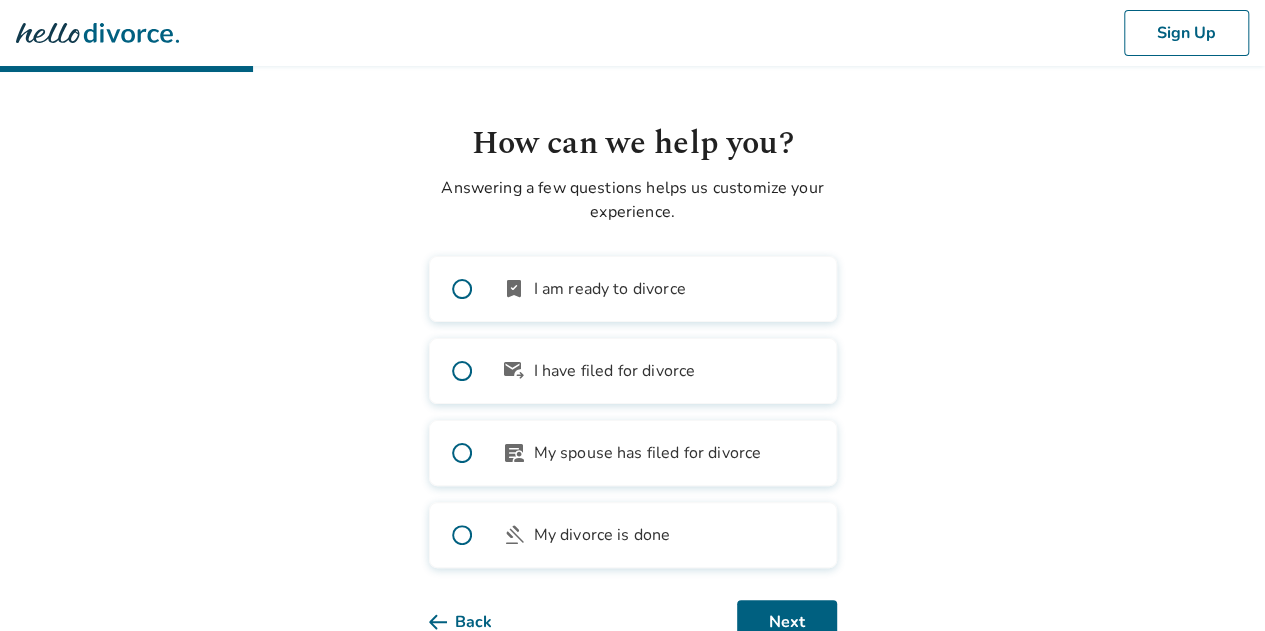 click at bounding box center (462, 371) 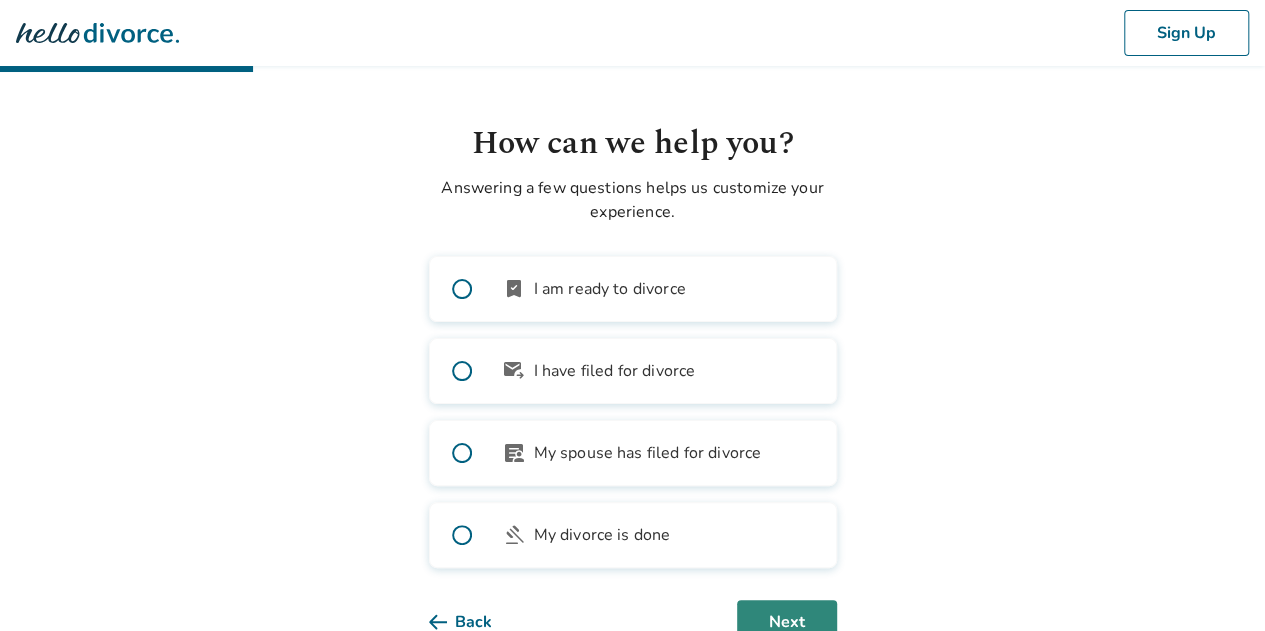click on "Next" at bounding box center (787, 622) 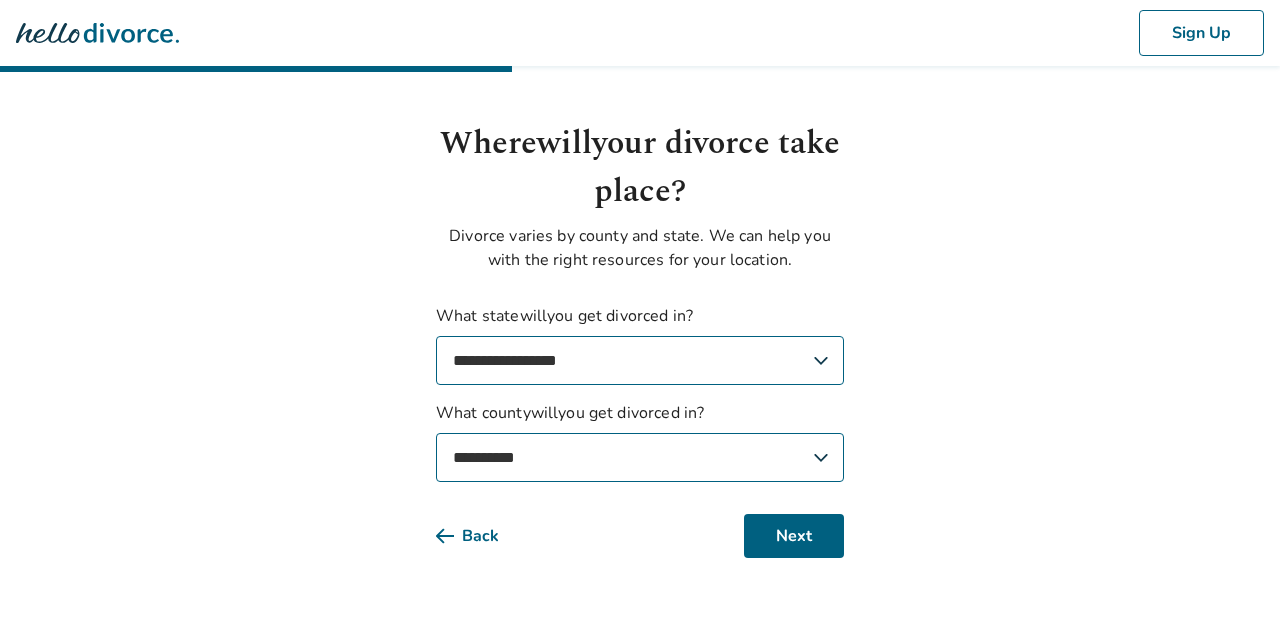 click on "Back" at bounding box center (483, 536) 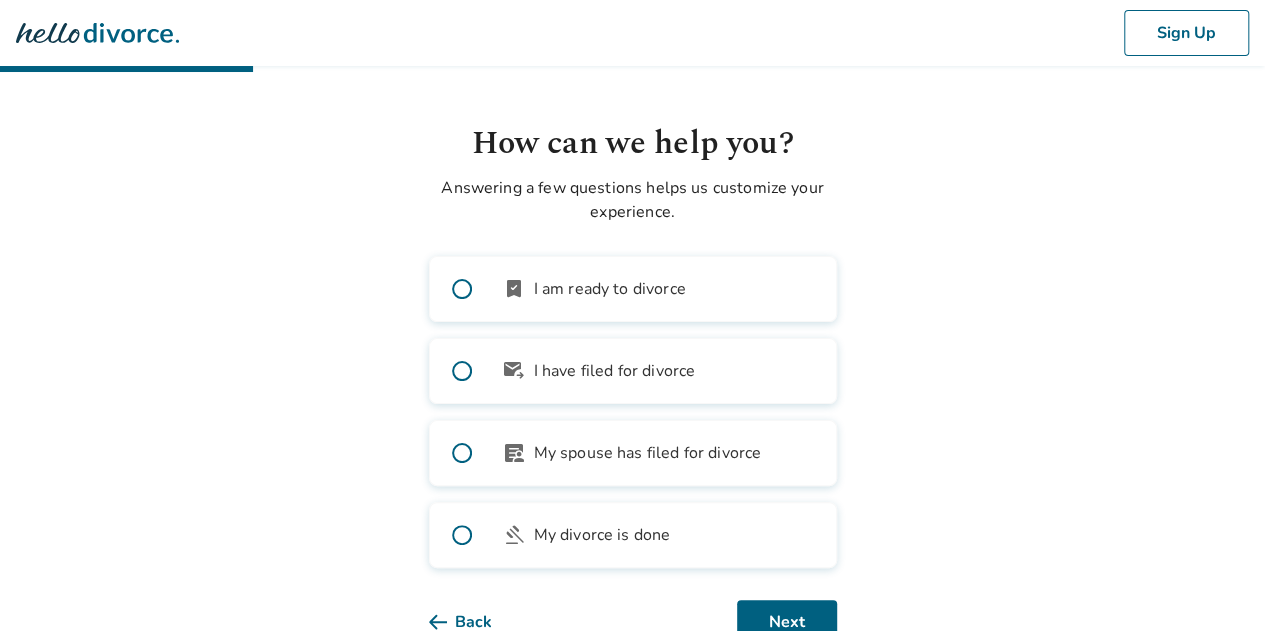 click on "article_person My spouse has filed for divorce" at bounding box center (633, 453) 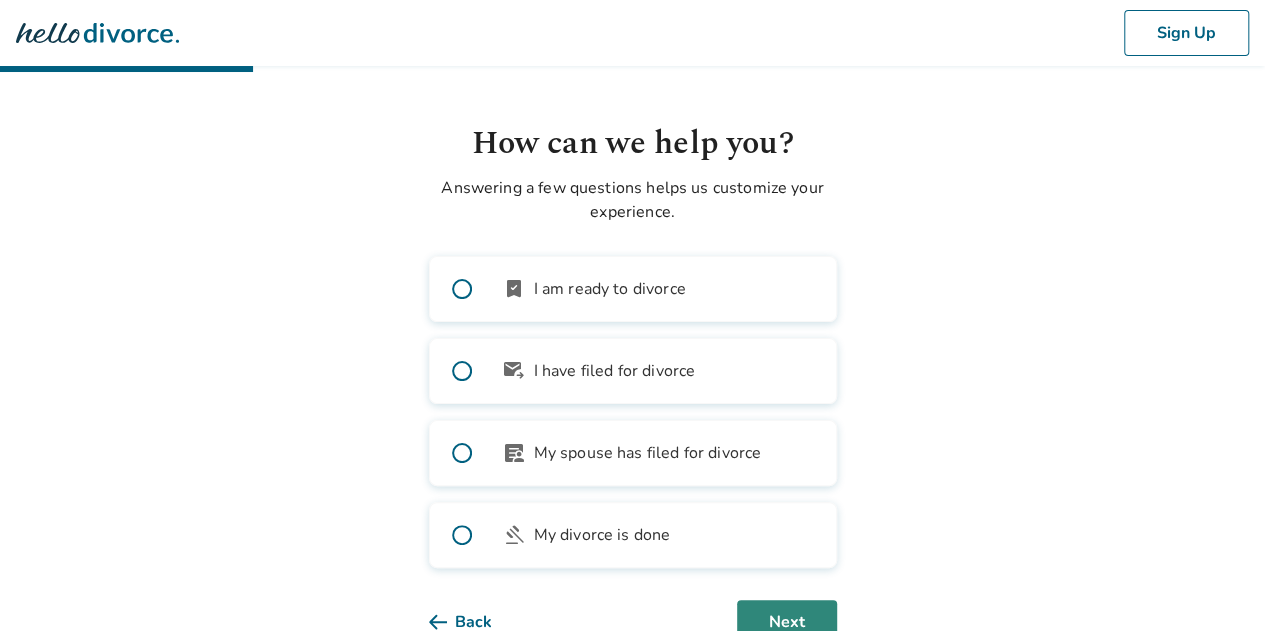 click on "Next" at bounding box center [787, 622] 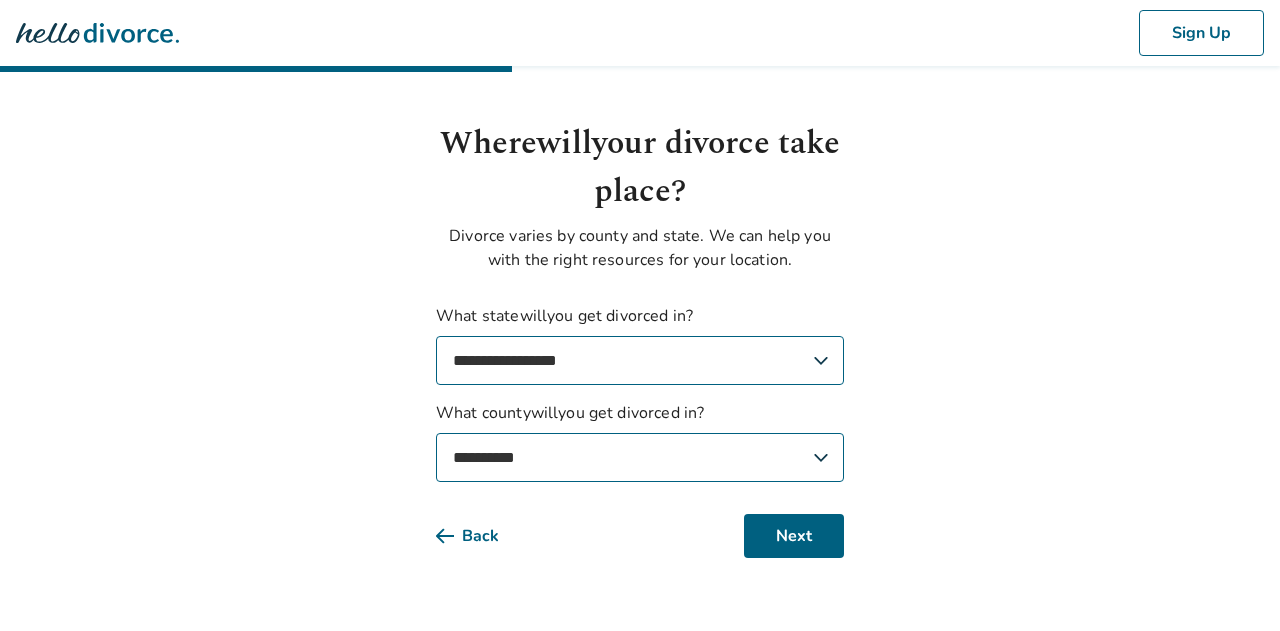 click on "Back" at bounding box center [483, 536] 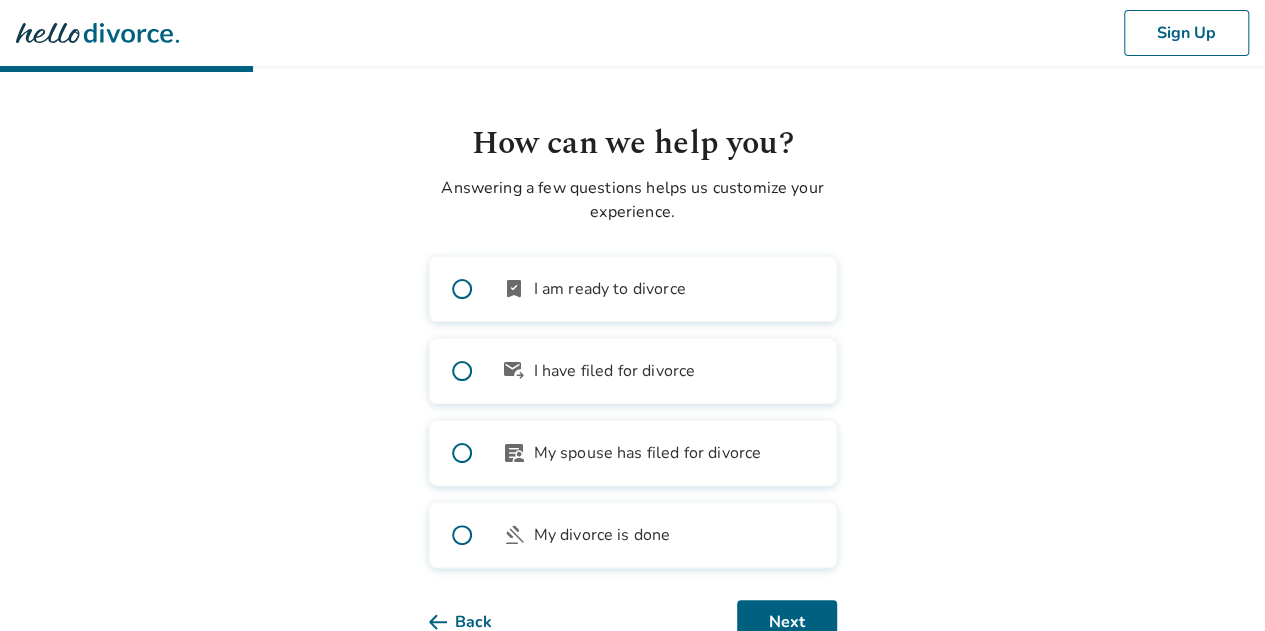click on "My divorce is done" at bounding box center [602, 535] 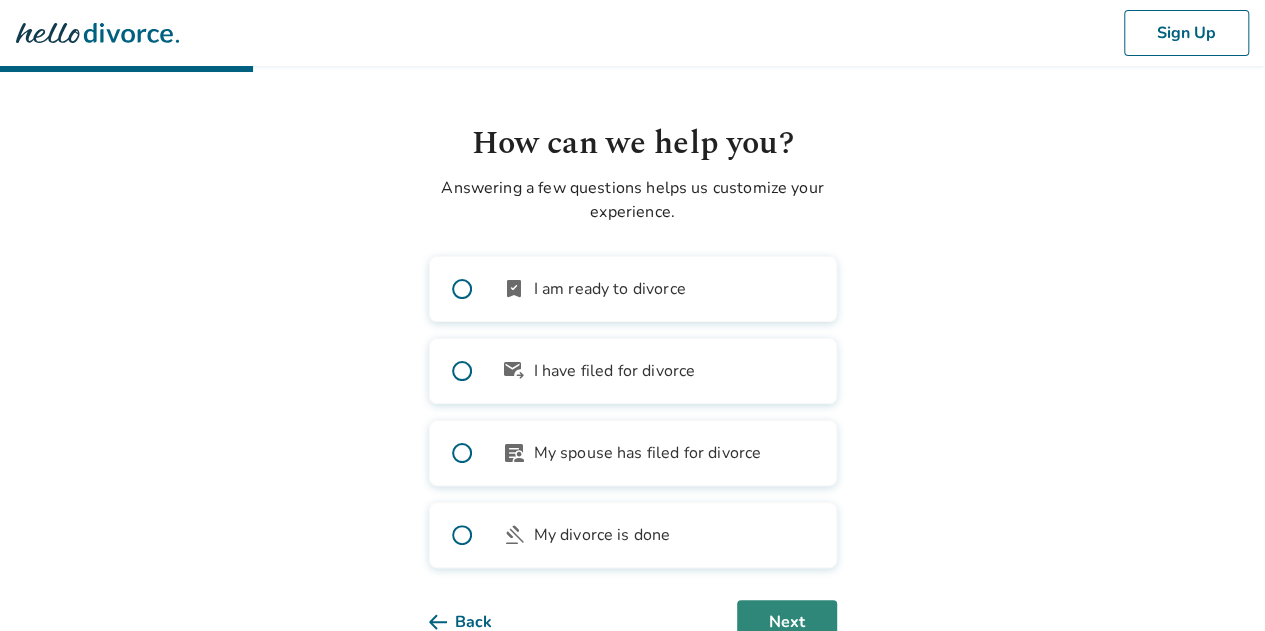 click on "Next" at bounding box center (787, 622) 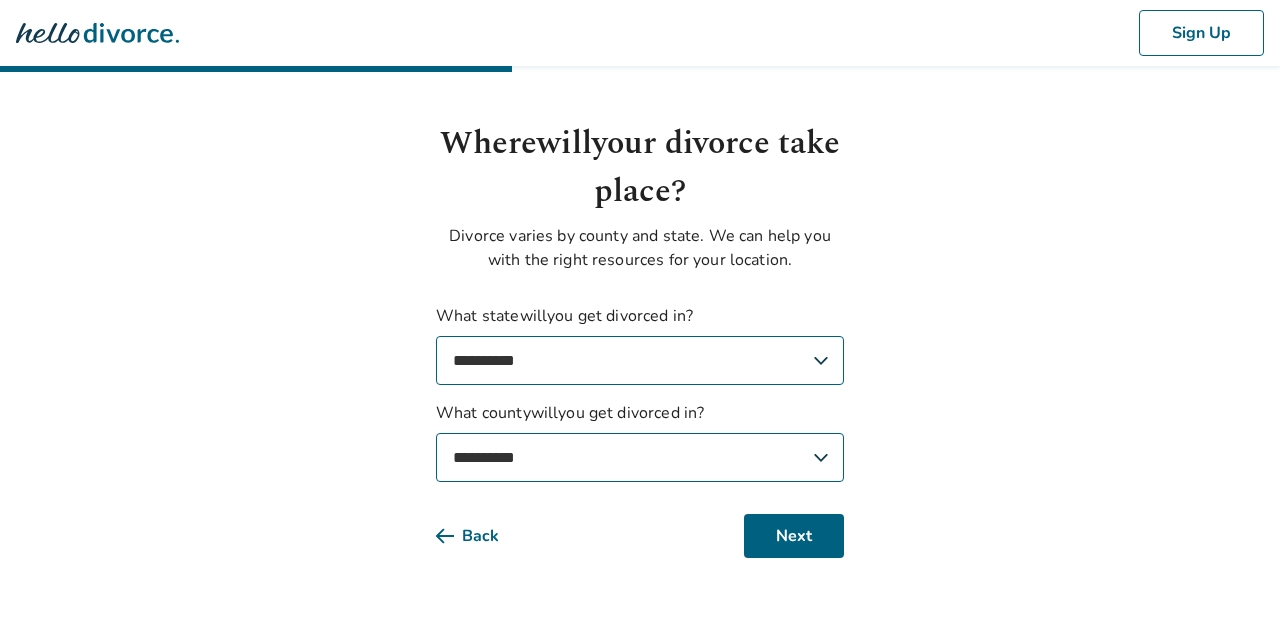 click on "Back" at bounding box center (483, 536) 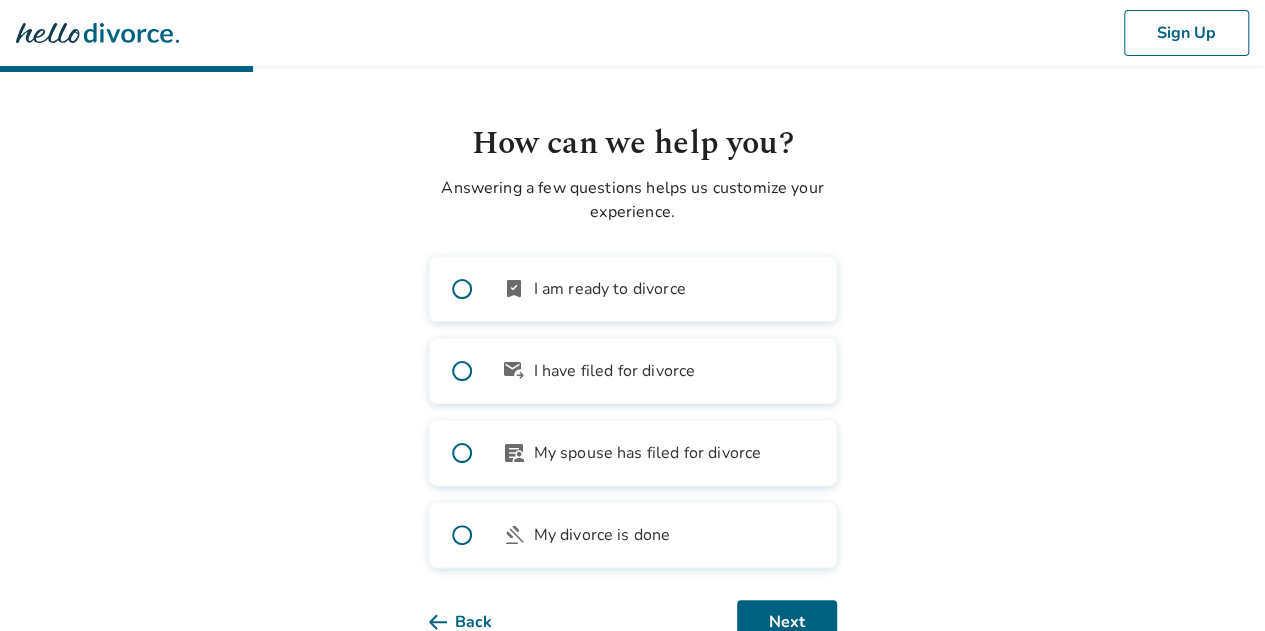 click on "bookmark_check I am ready to divorce" at bounding box center (633, 289) 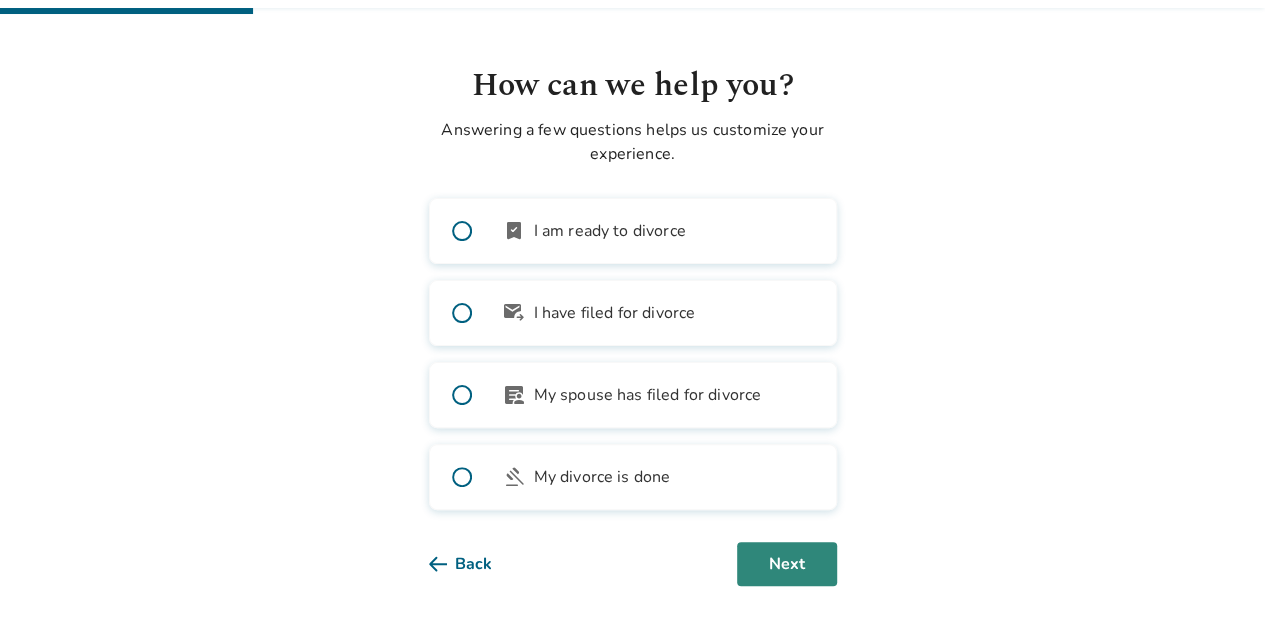 click on "Next" at bounding box center [787, 564] 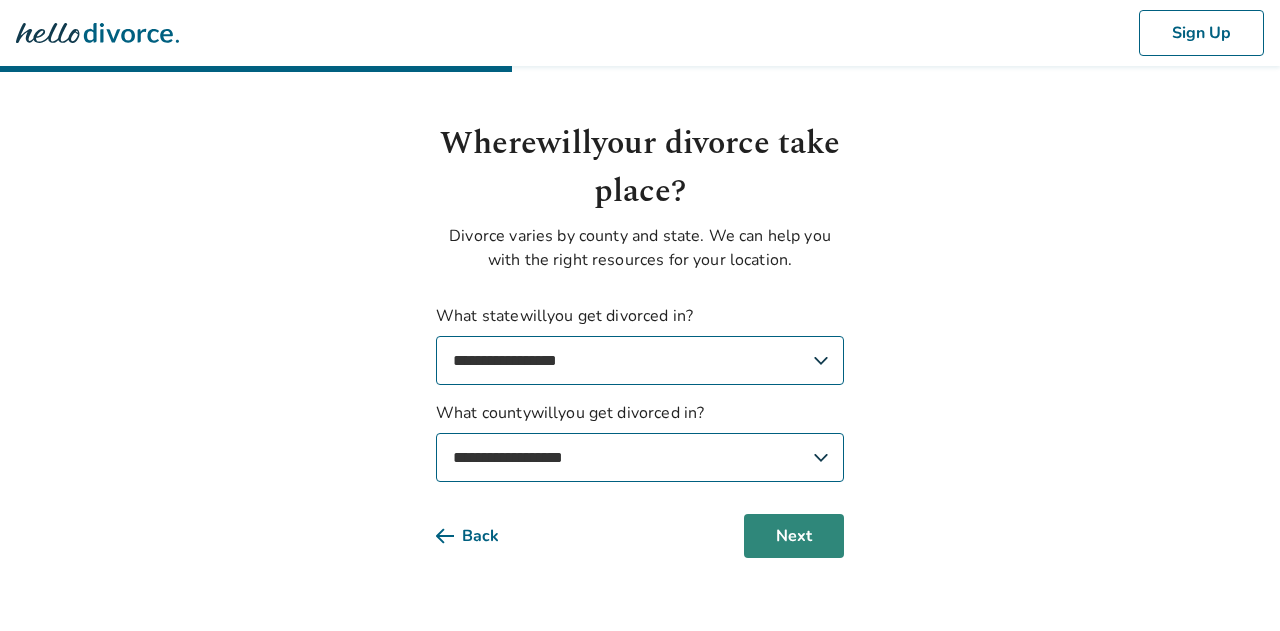 click on "Next" at bounding box center [794, 536] 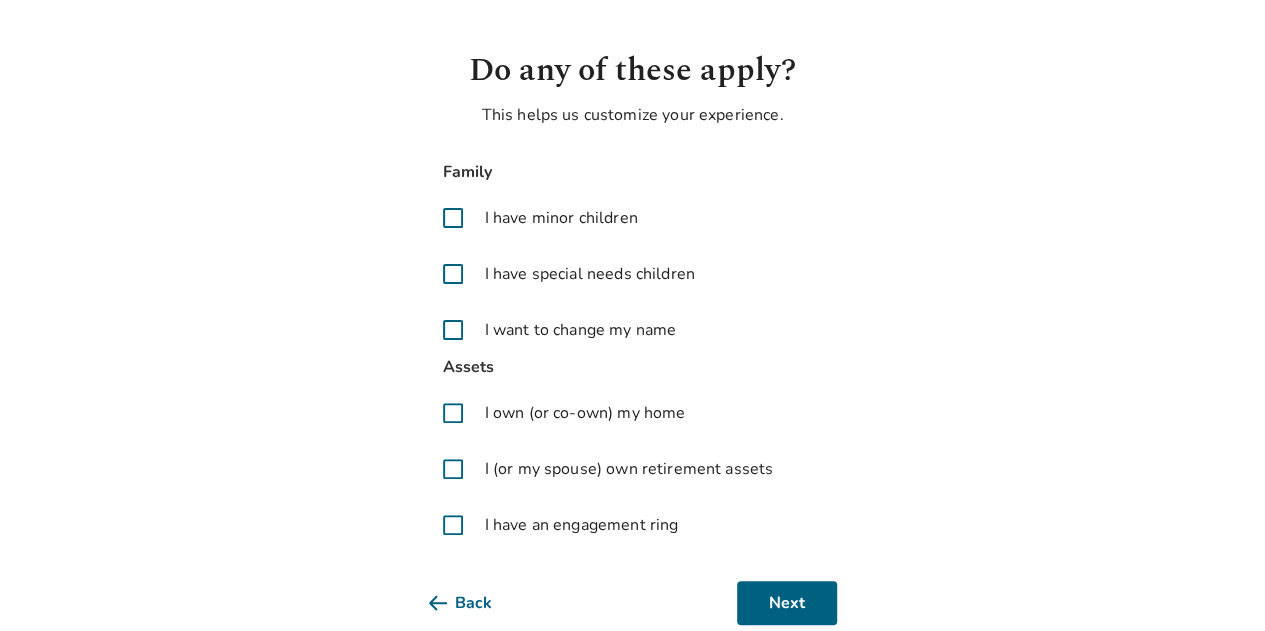 scroll, scrollTop: 100, scrollLeft: 0, axis: vertical 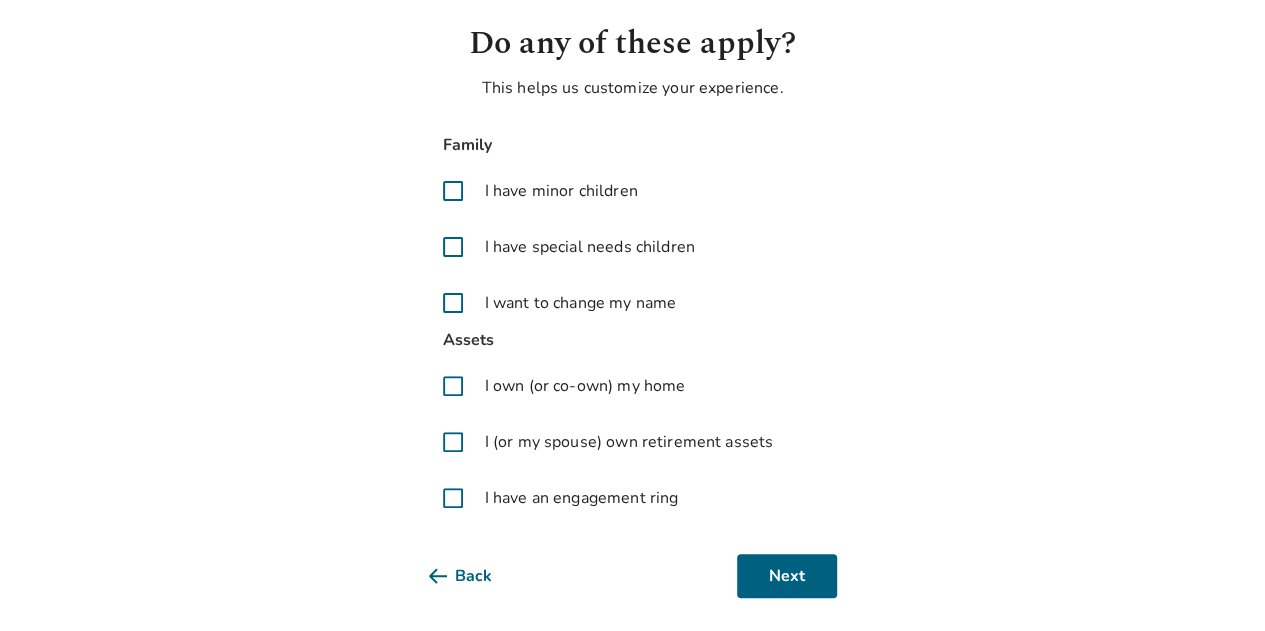click at bounding box center (453, 386) 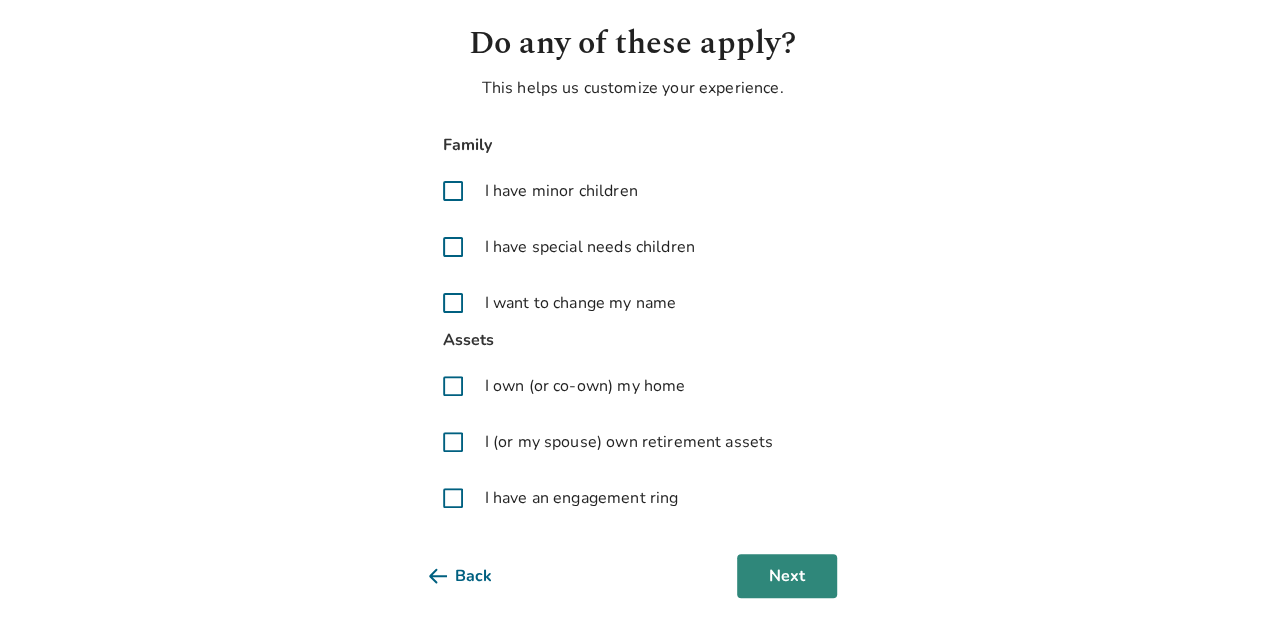click on "Next" at bounding box center [787, 576] 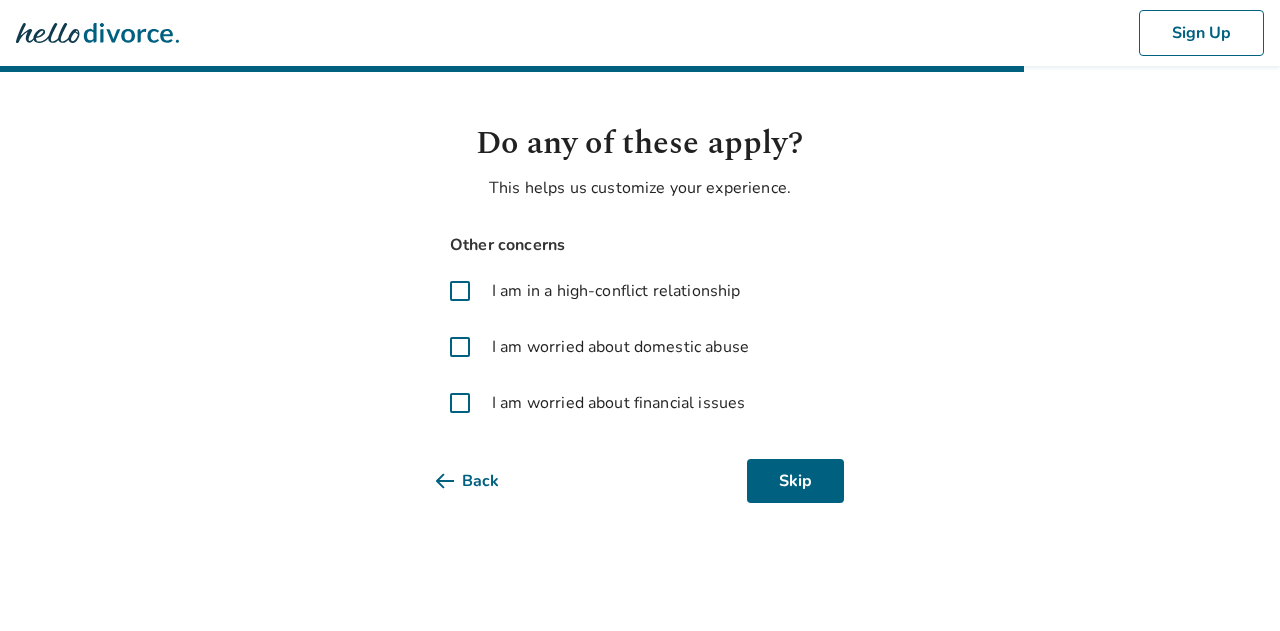click at bounding box center [460, 347] 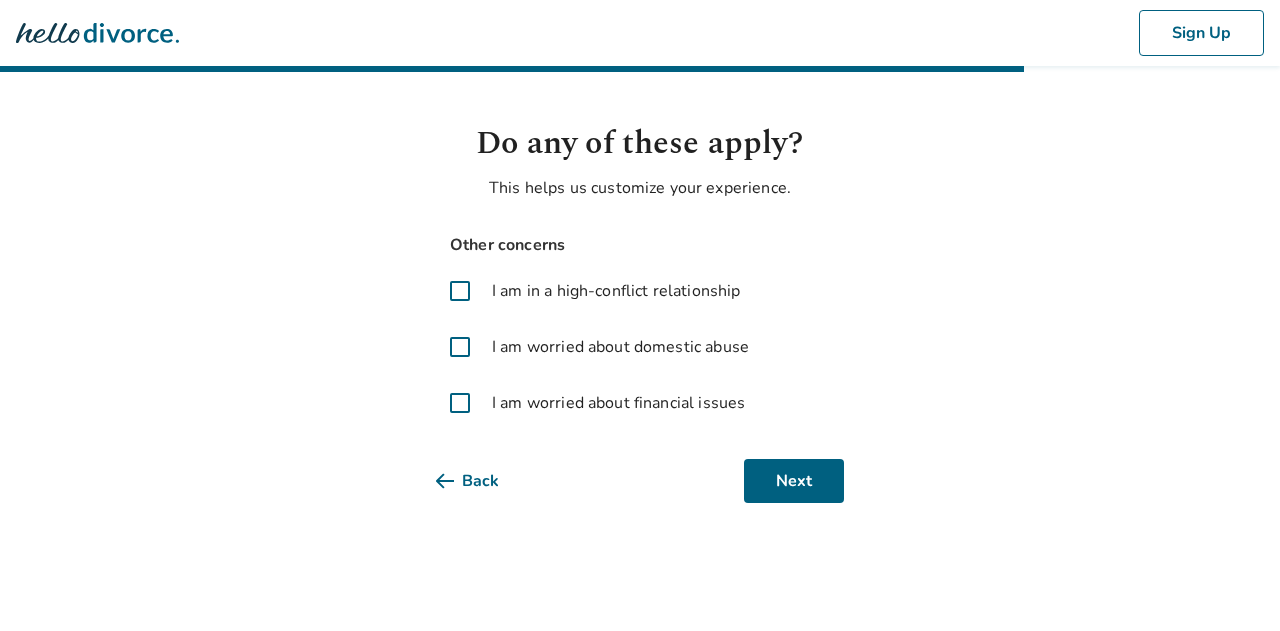 click at bounding box center (460, 403) 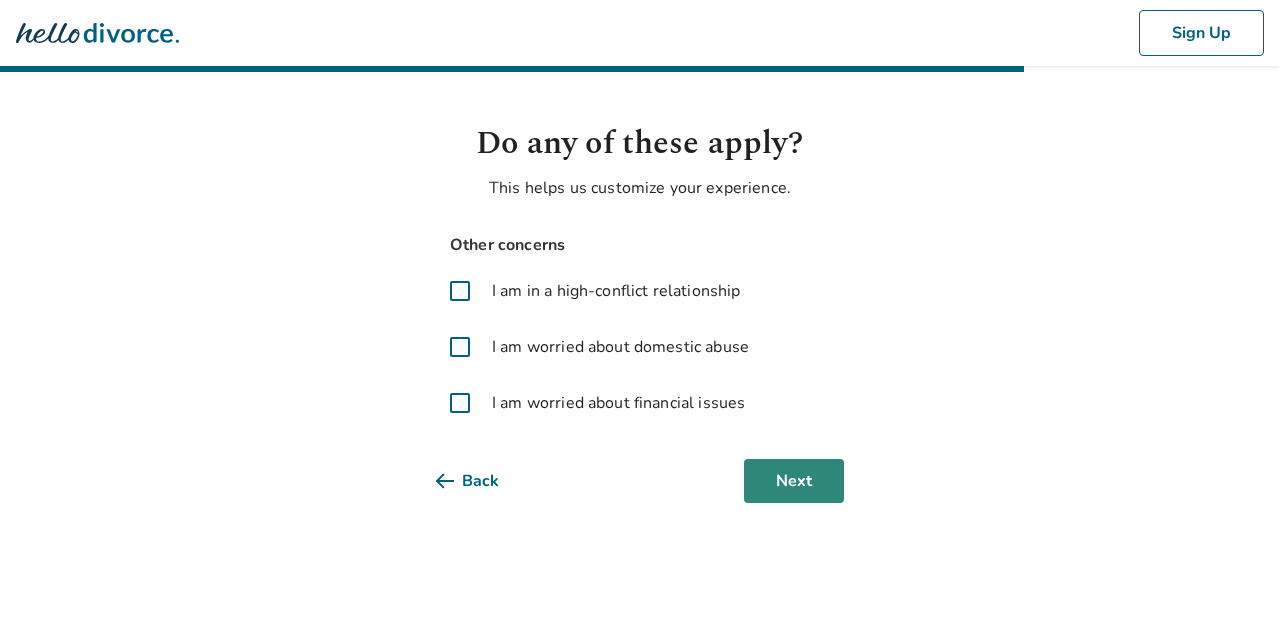 click on "Next" at bounding box center [794, 481] 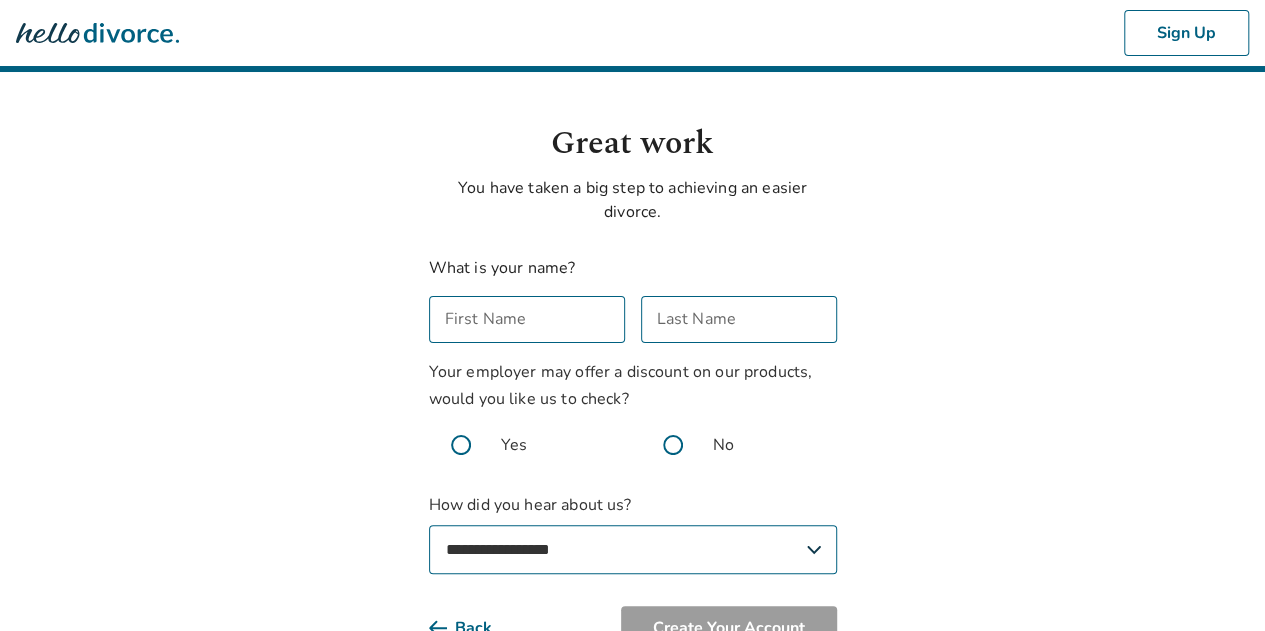 scroll, scrollTop: 100, scrollLeft: 0, axis: vertical 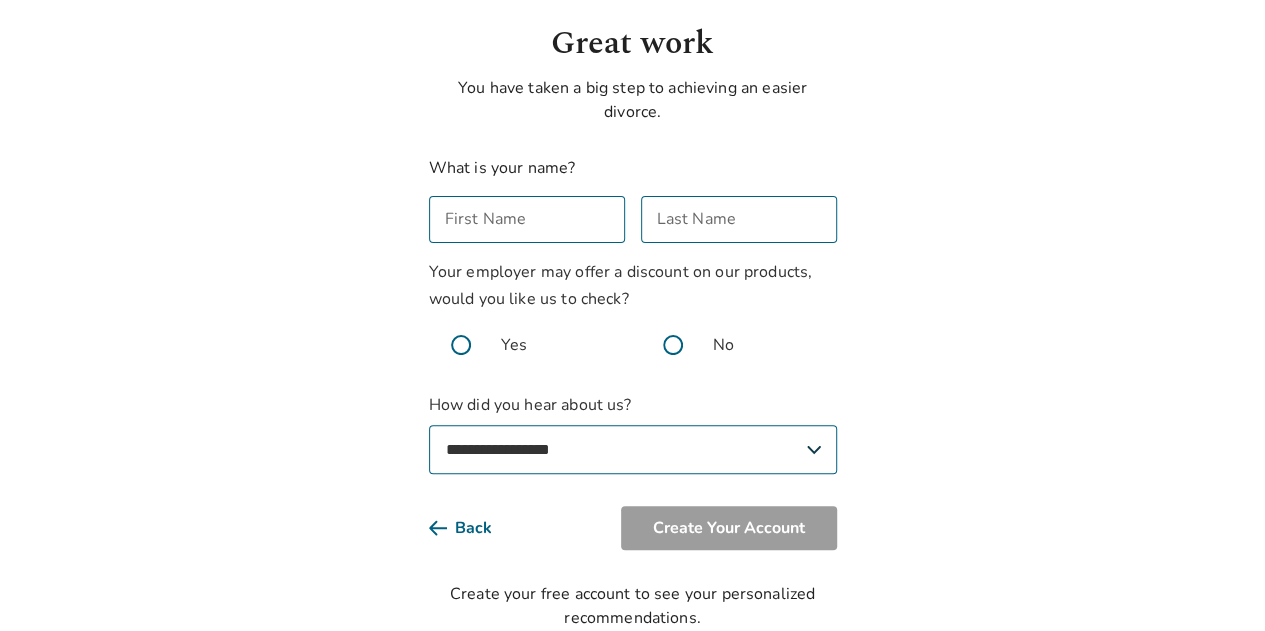 click at bounding box center [673, 345] 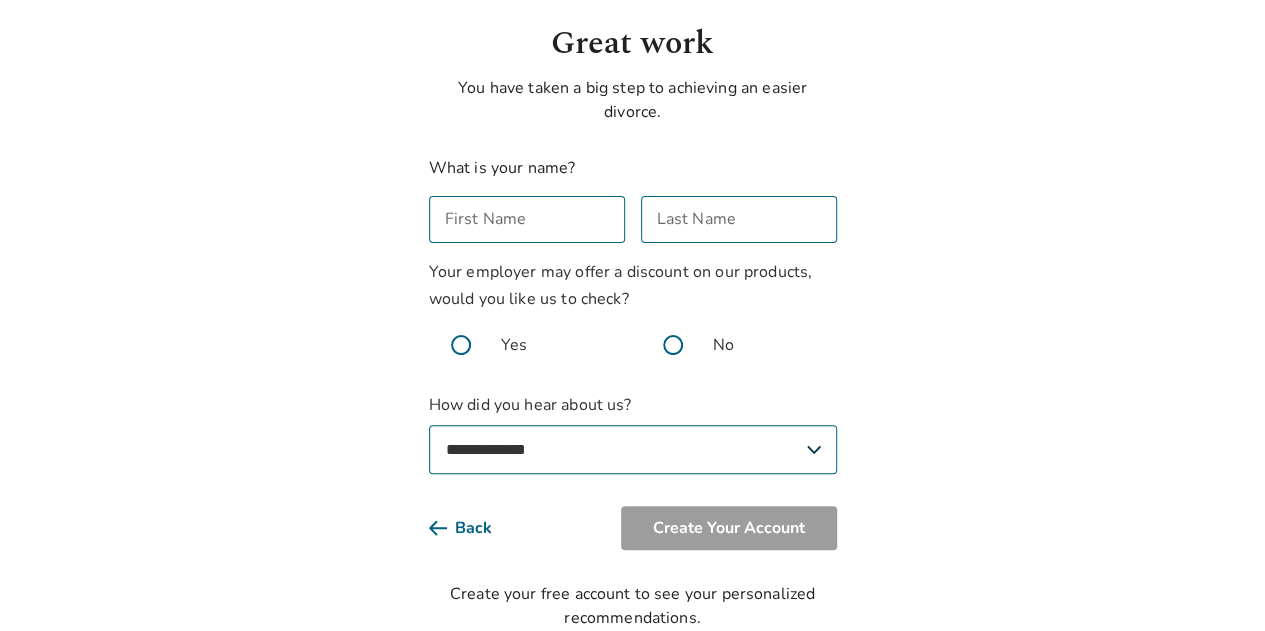 click on "**********" at bounding box center (633, 449) 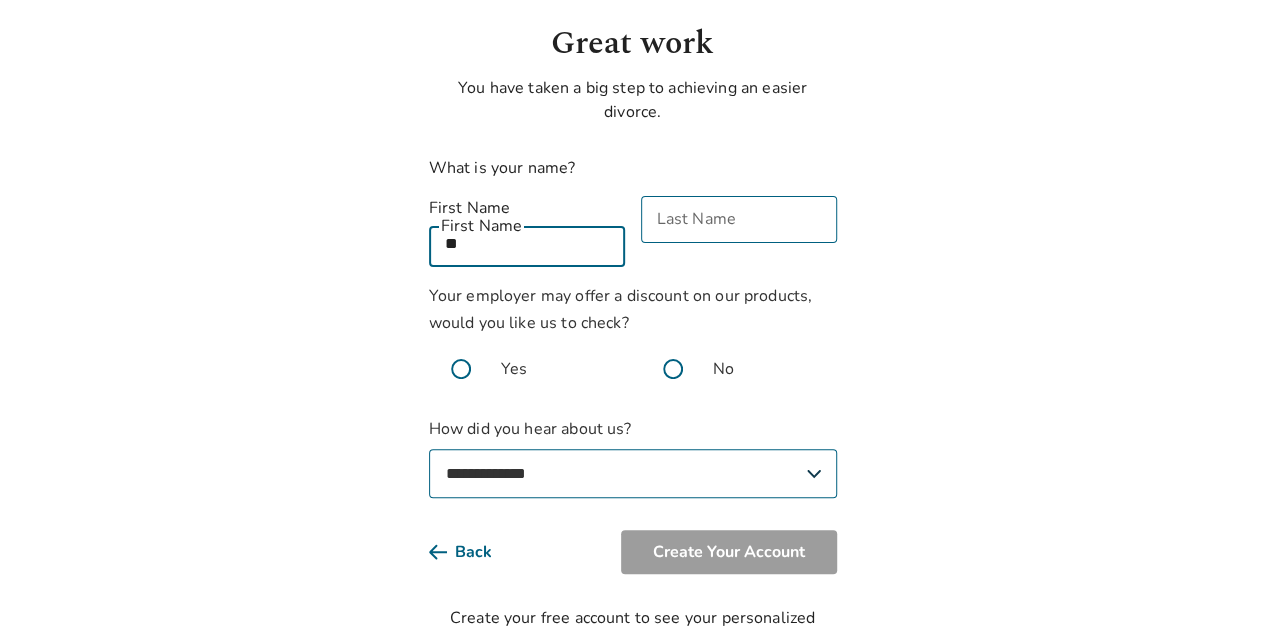 type on "*" 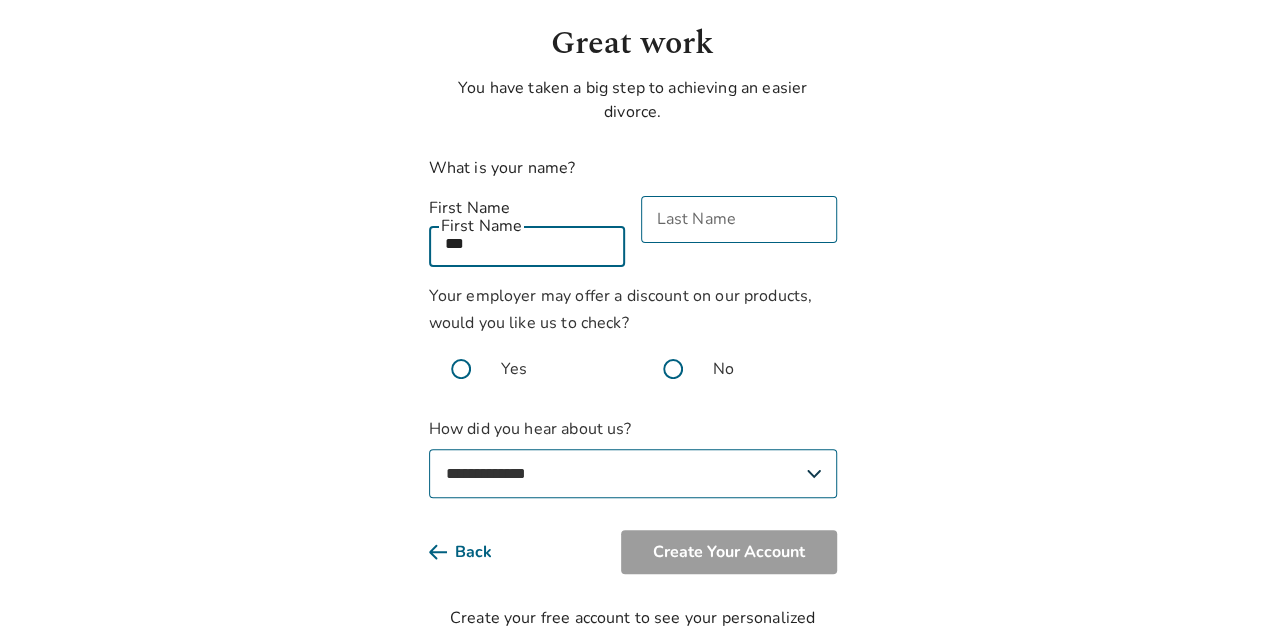 type on "***" 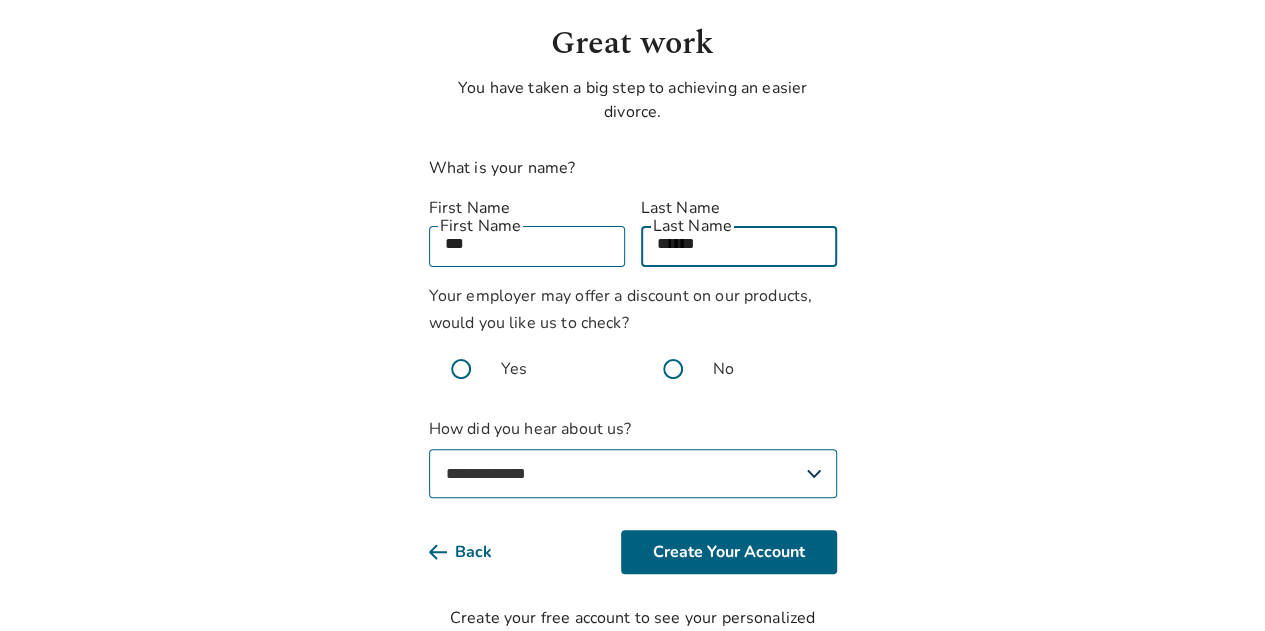 type on "******" 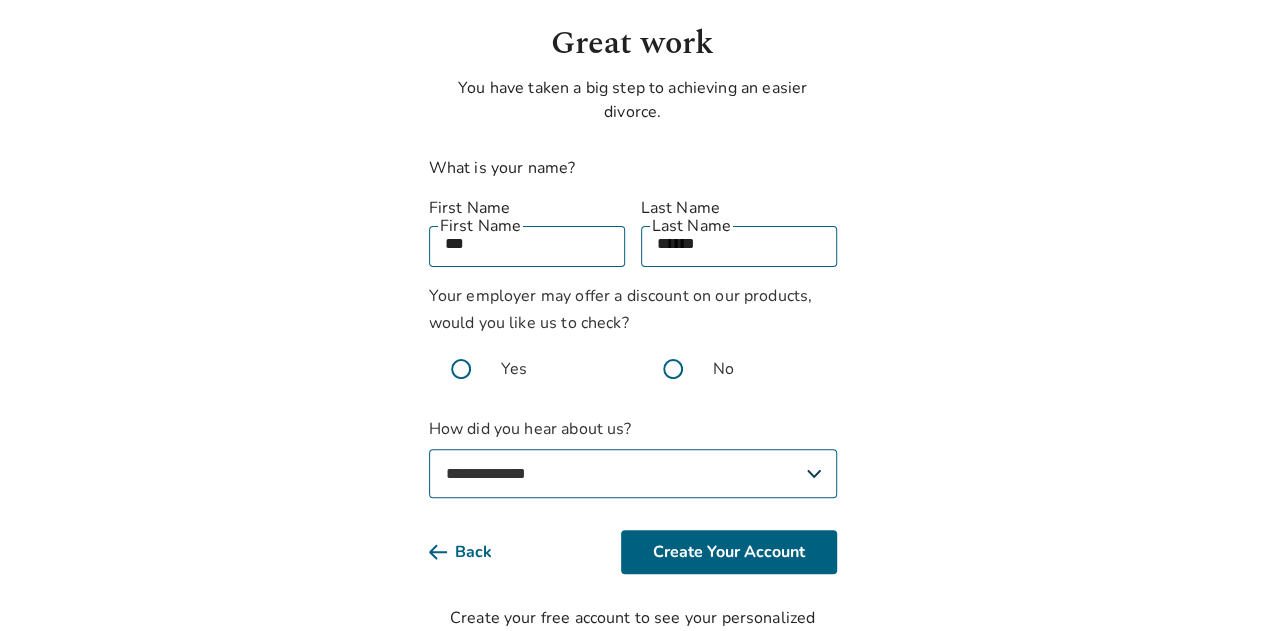 click on "**********" at bounding box center [632, 277] 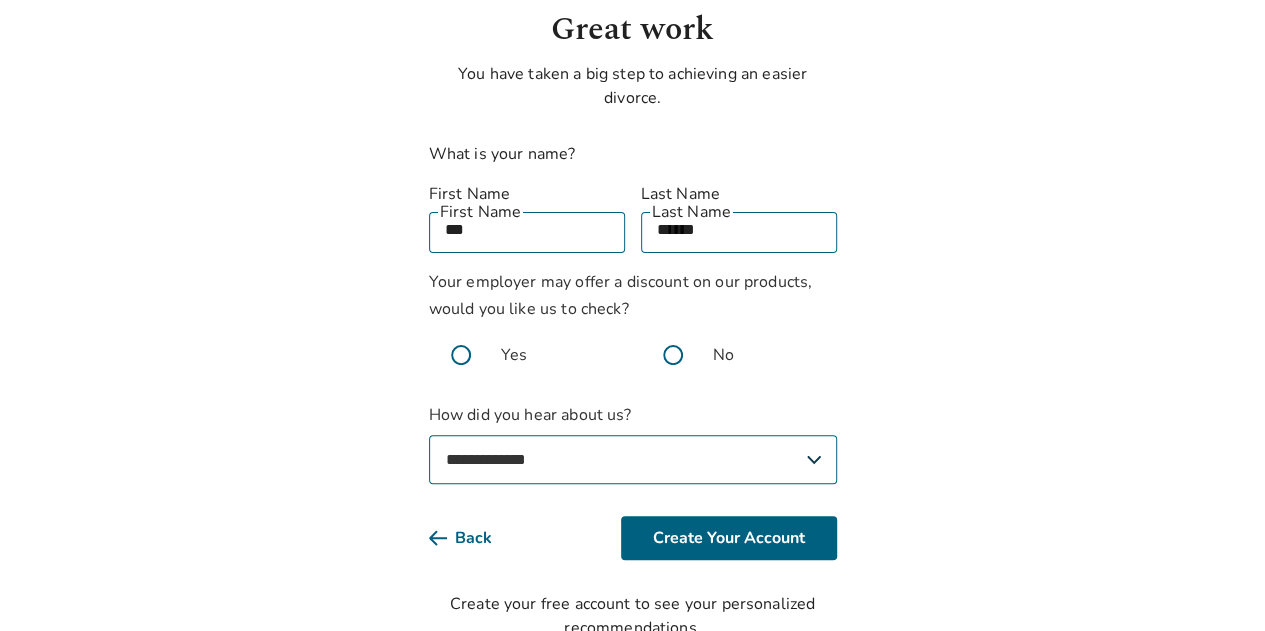 scroll, scrollTop: 146, scrollLeft: 0, axis: vertical 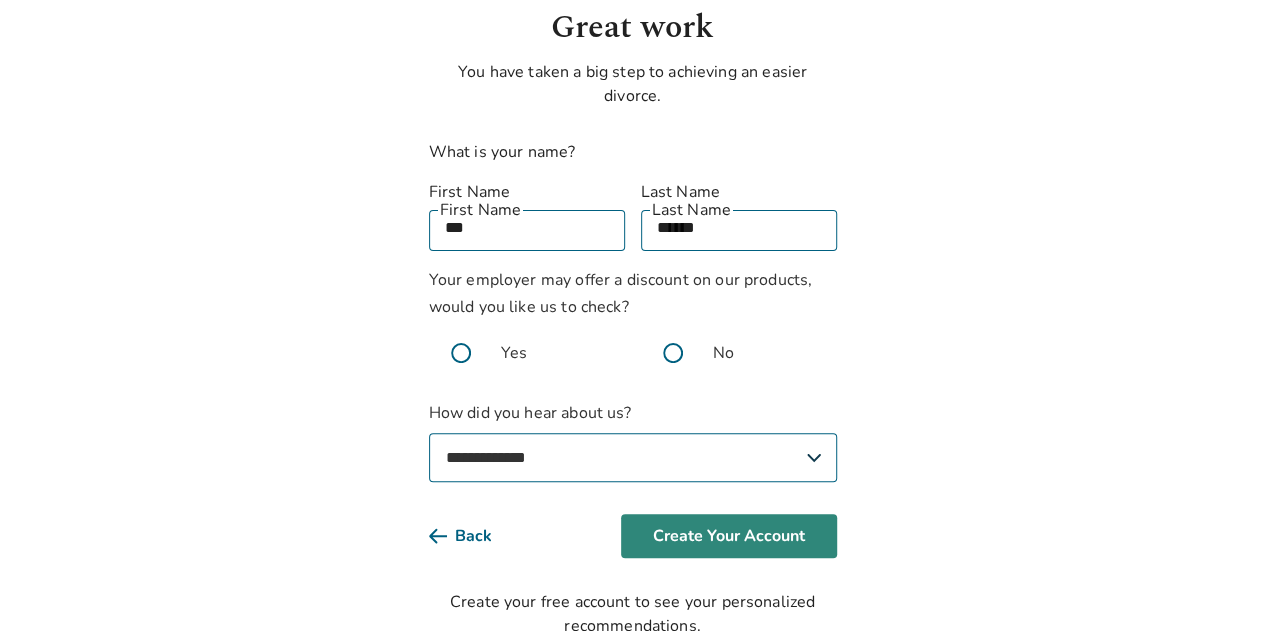 click on "Create Your Account" at bounding box center [729, 536] 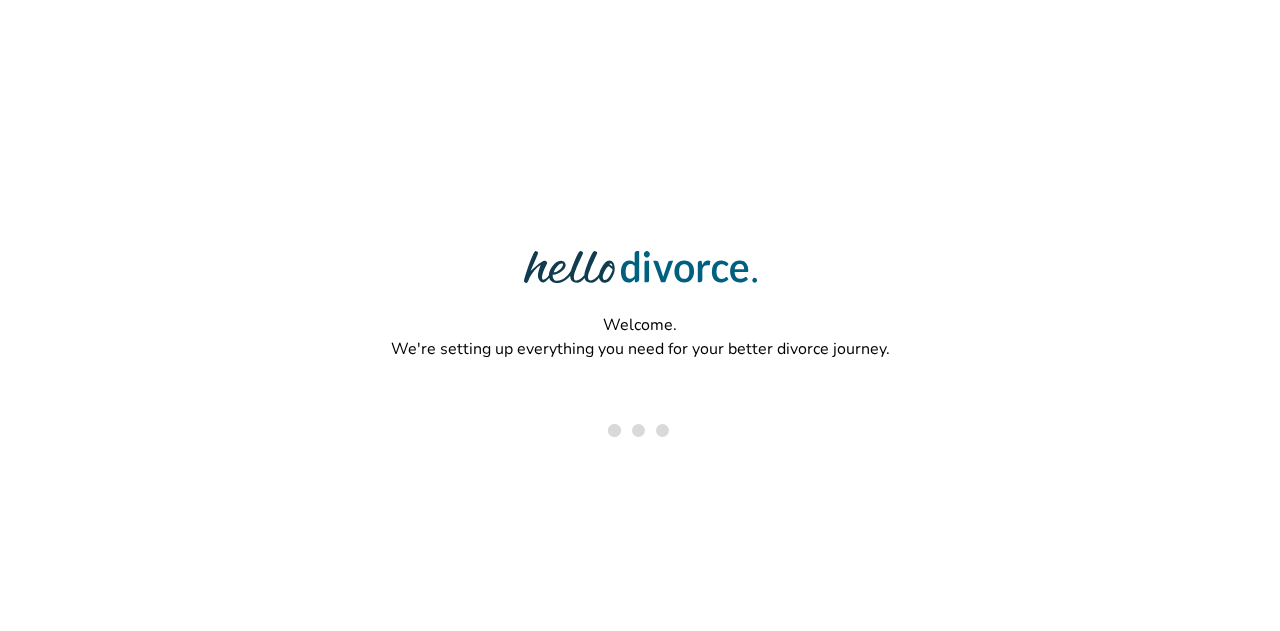 scroll, scrollTop: 0, scrollLeft: 0, axis: both 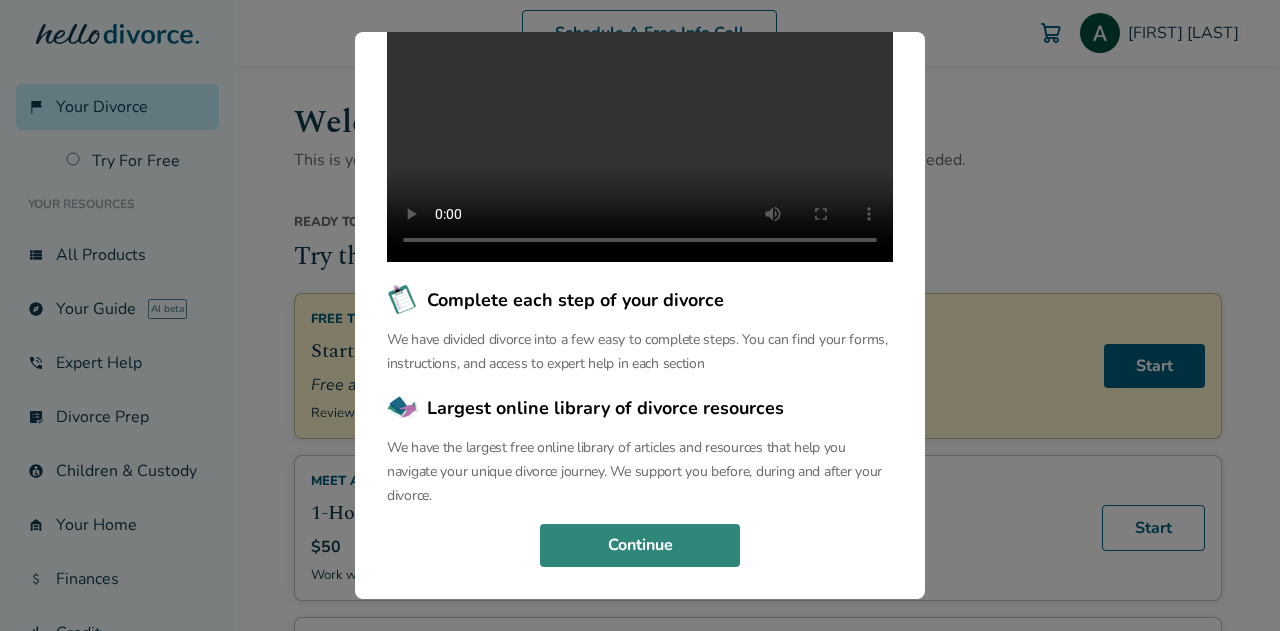 click on "Continue" at bounding box center [640, 546] 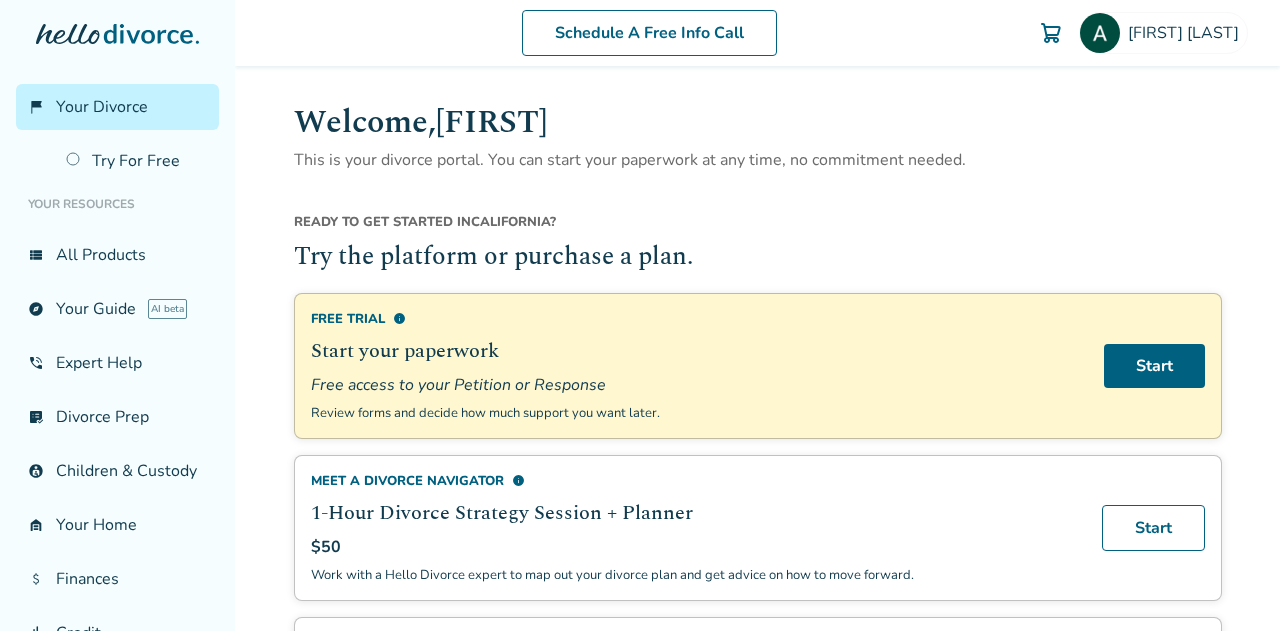 click on "Ready to get started in [STATE] ?" at bounding box center (758, 226) 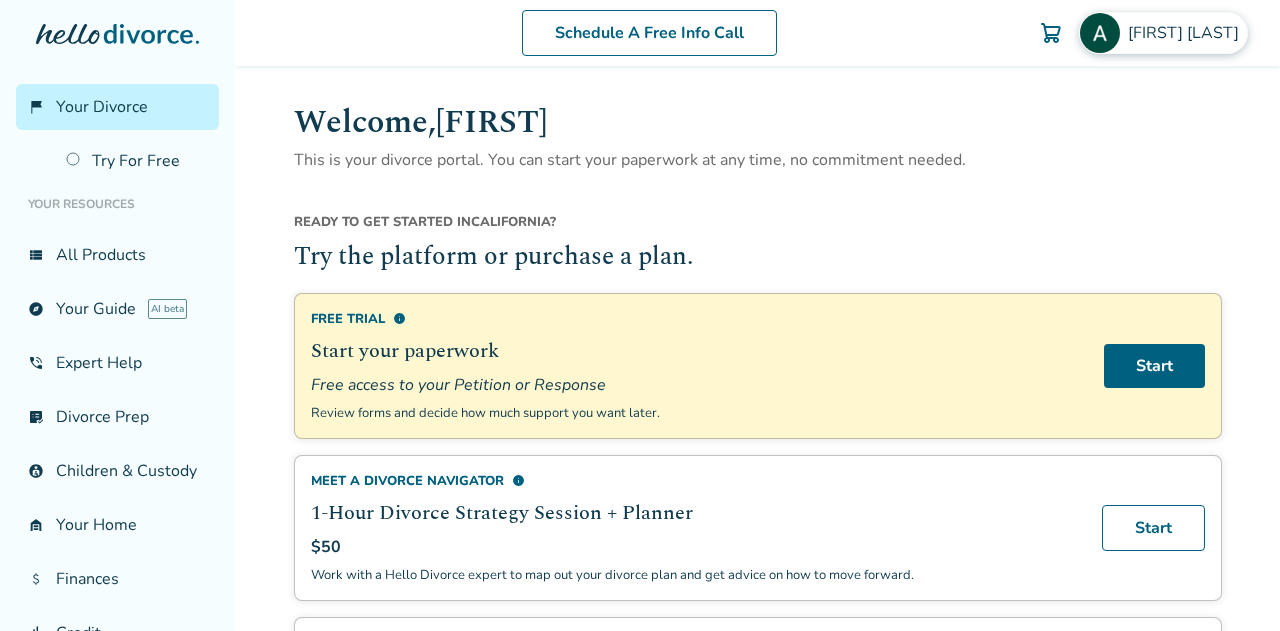click on "[FIRST]   [LAST]" at bounding box center (1187, 33) 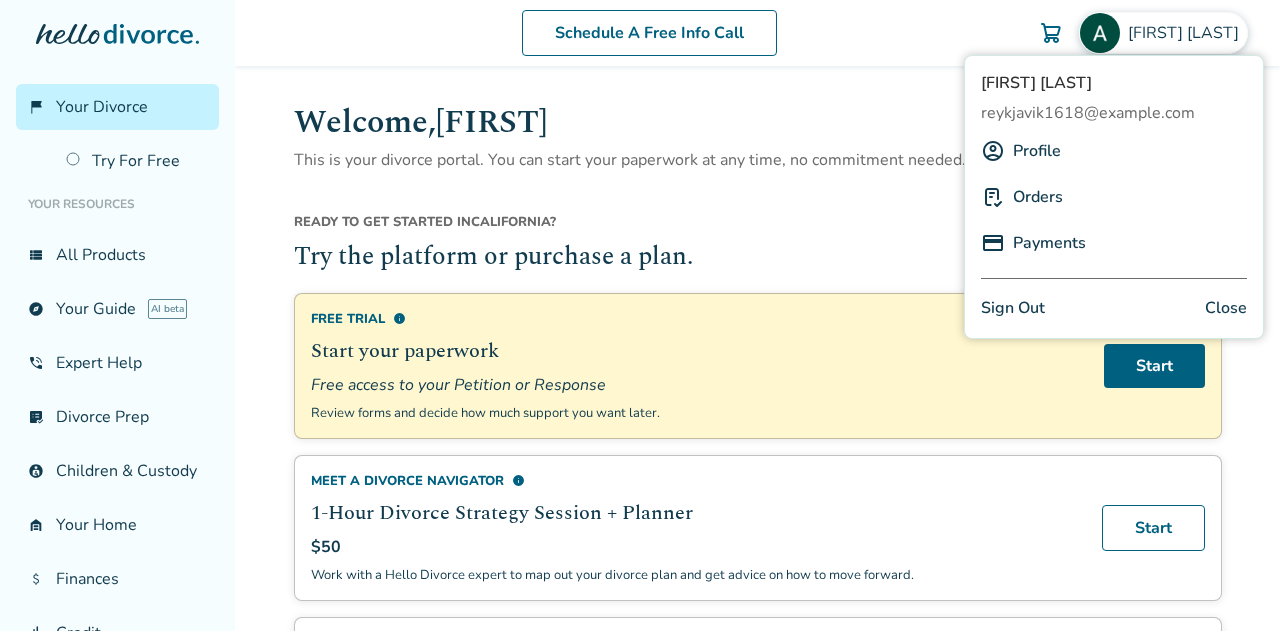 click on "Sign Out" at bounding box center (1013, 308) 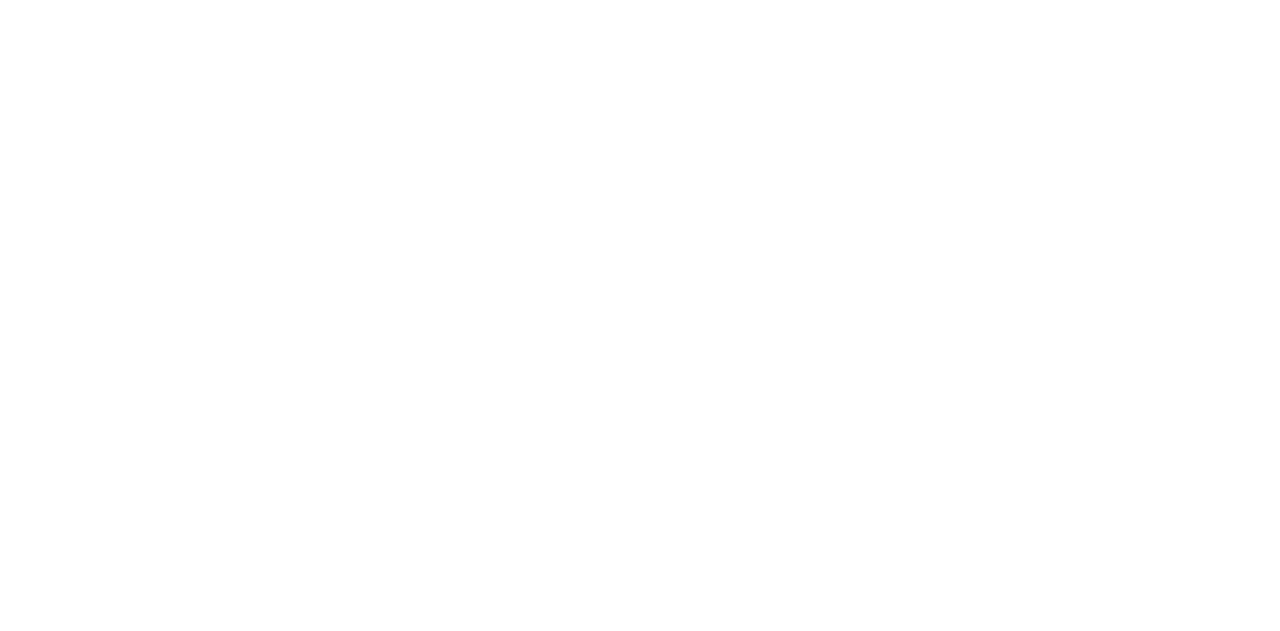 scroll, scrollTop: 0, scrollLeft: 0, axis: both 